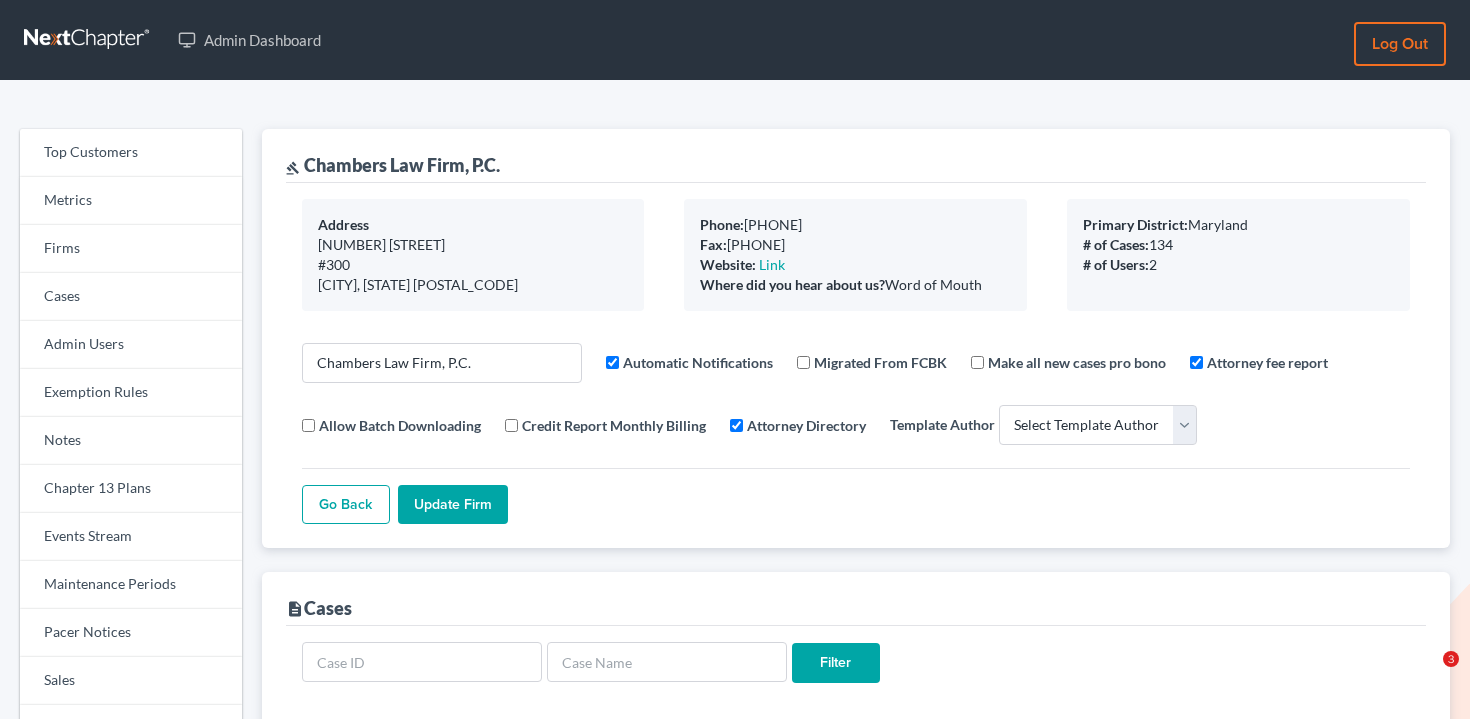 select 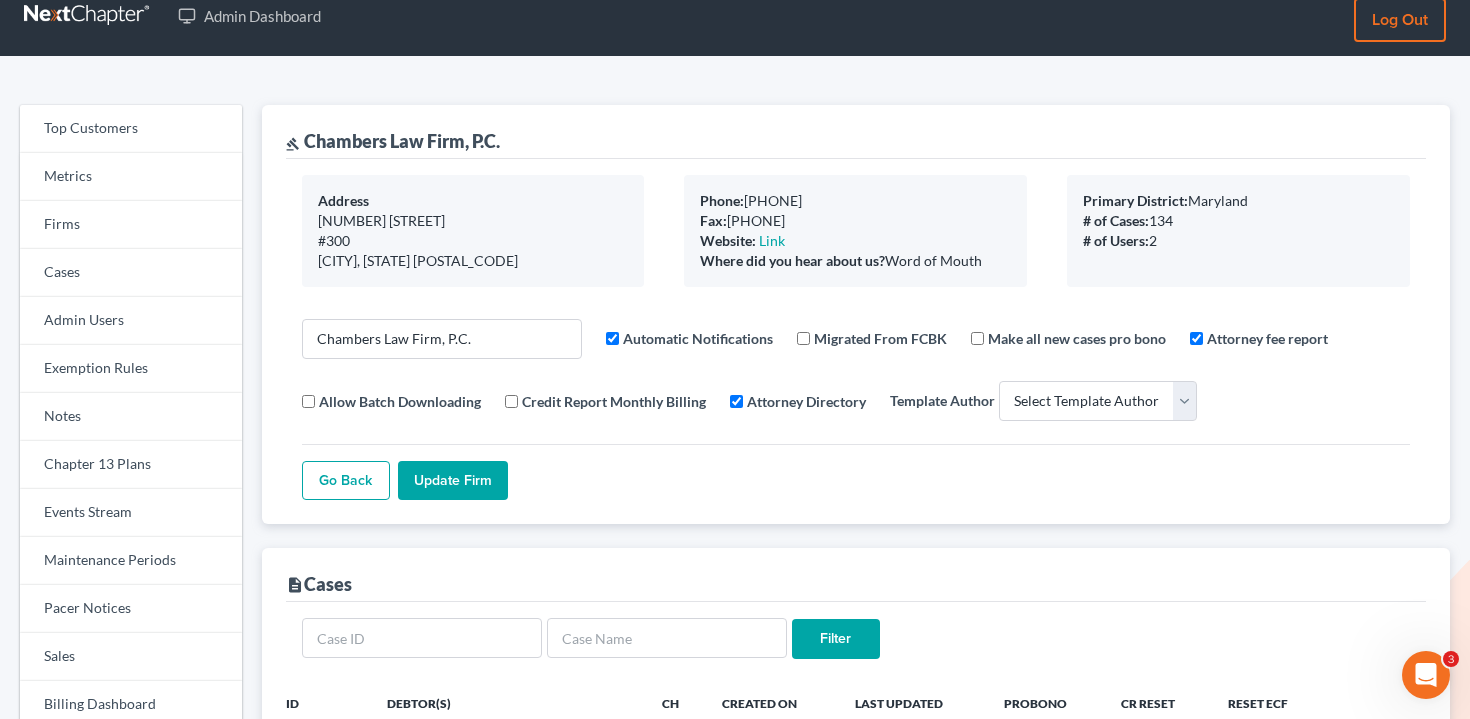 scroll, scrollTop: 0, scrollLeft: 0, axis: both 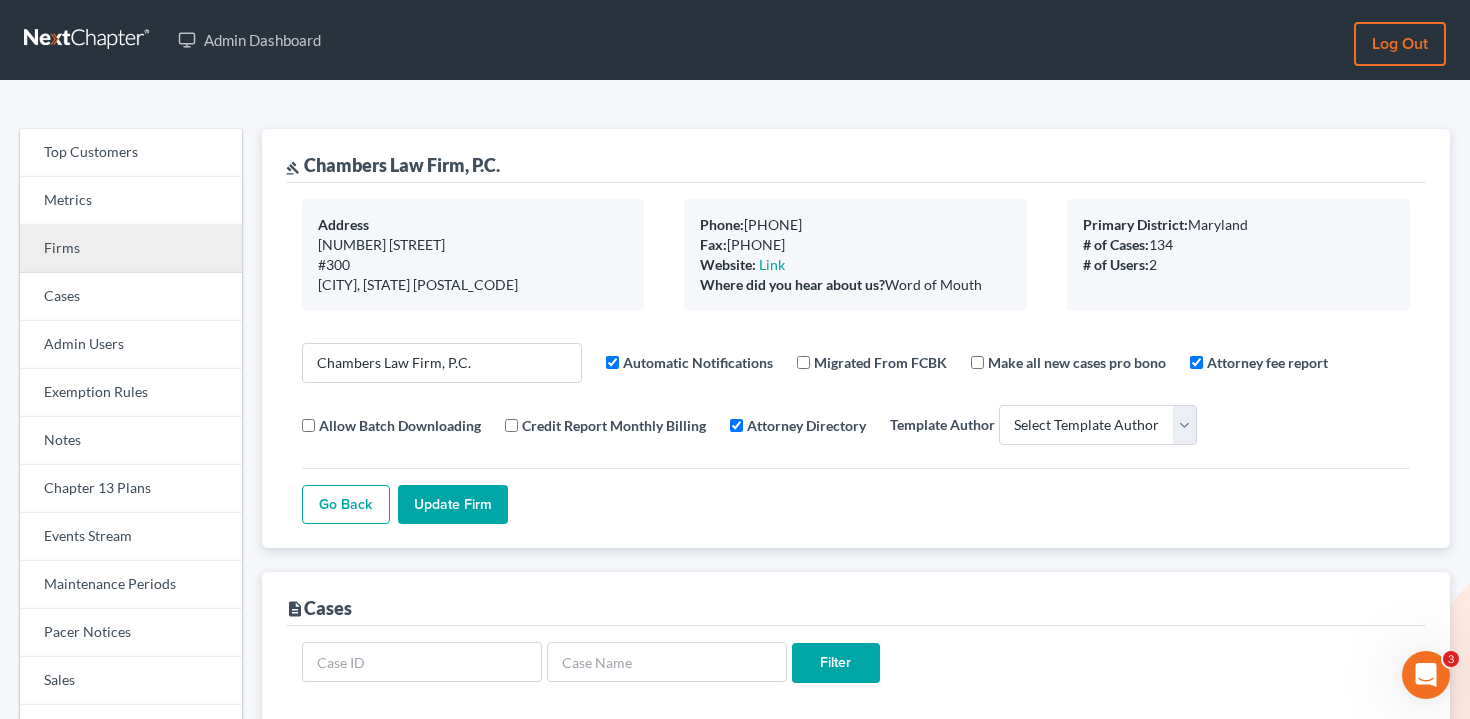 click on "Firms" at bounding box center (131, 249) 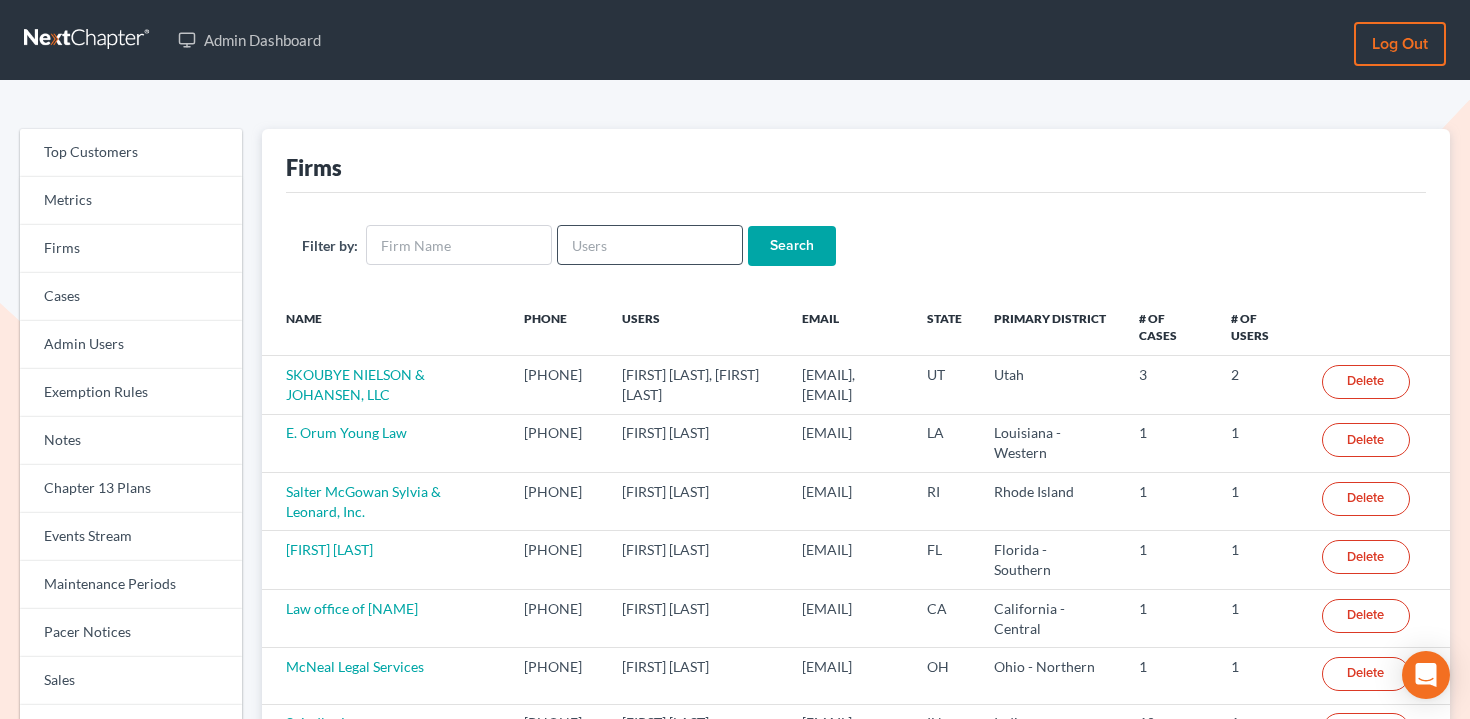 scroll, scrollTop: 0, scrollLeft: 0, axis: both 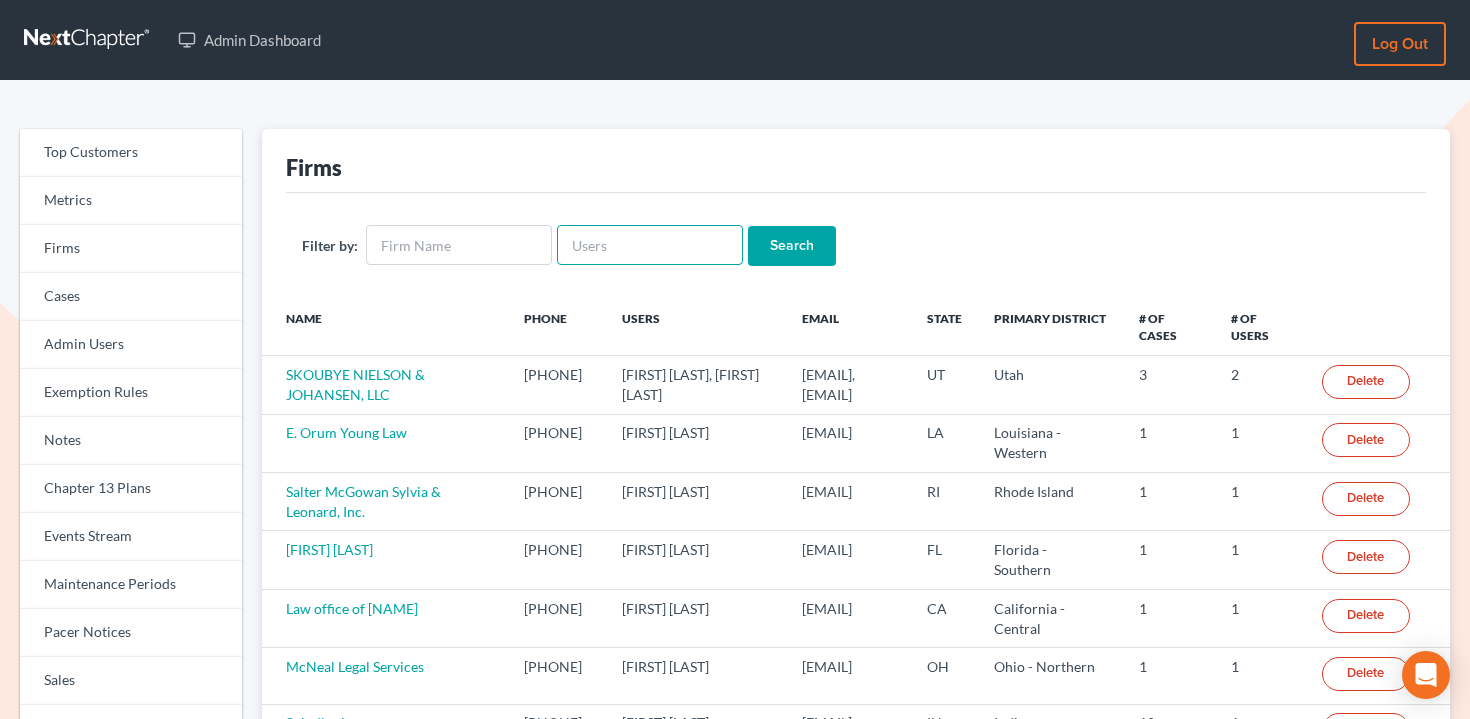 click at bounding box center (650, 245) 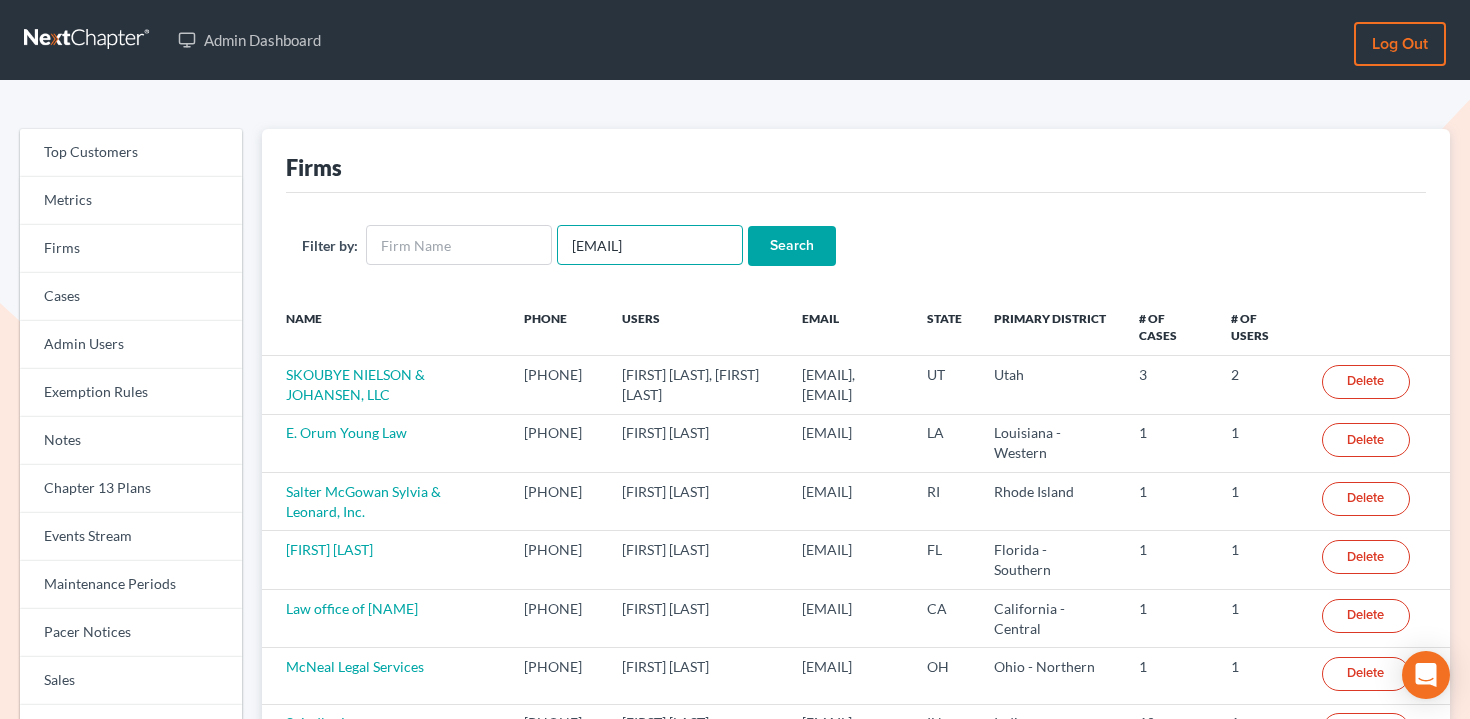 scroll, scrollTop: 0, scrollLeft: 24, axis: horizontal 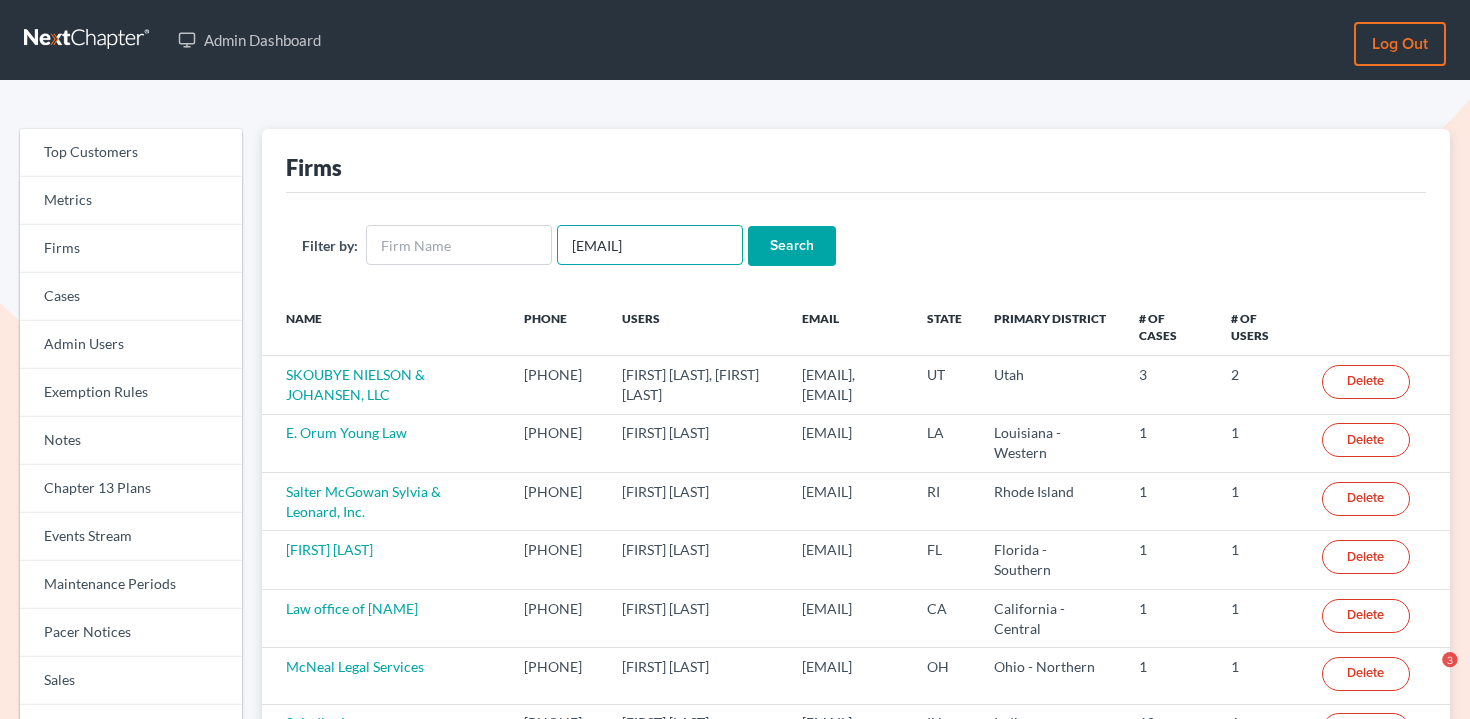 type on "[EMAIL]" 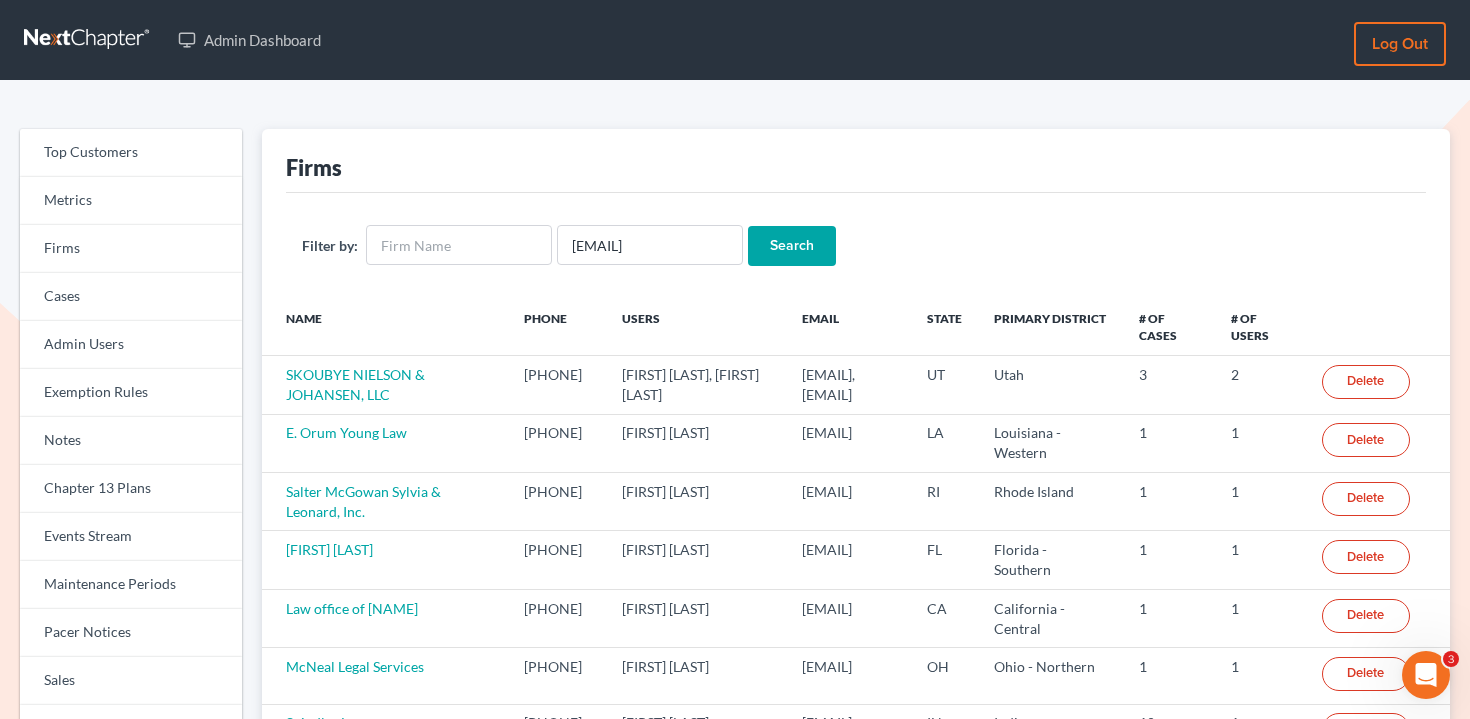 scroll, scrollTop: 0, scrollLeft: 0, axis: both 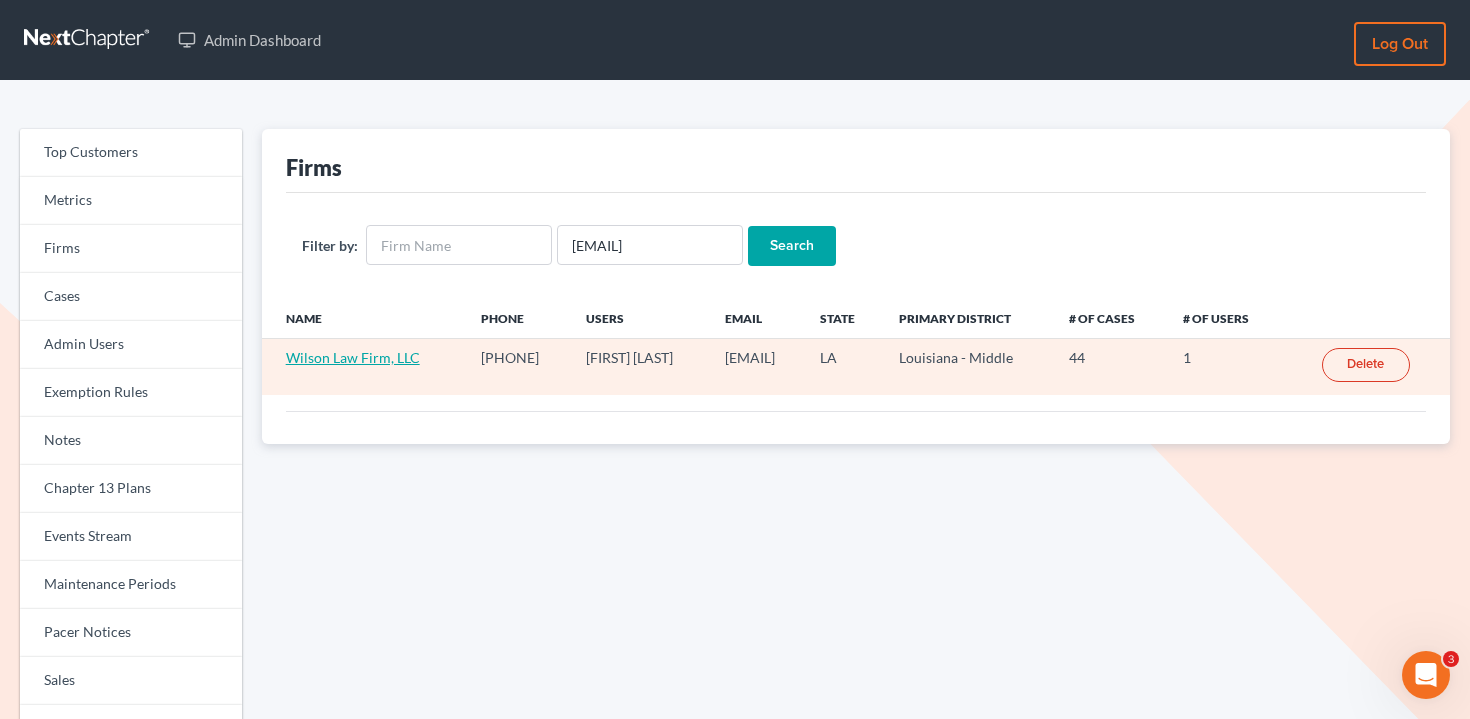 click on "Wilson Law Firm, LLC" at bounding box center (353, 357) 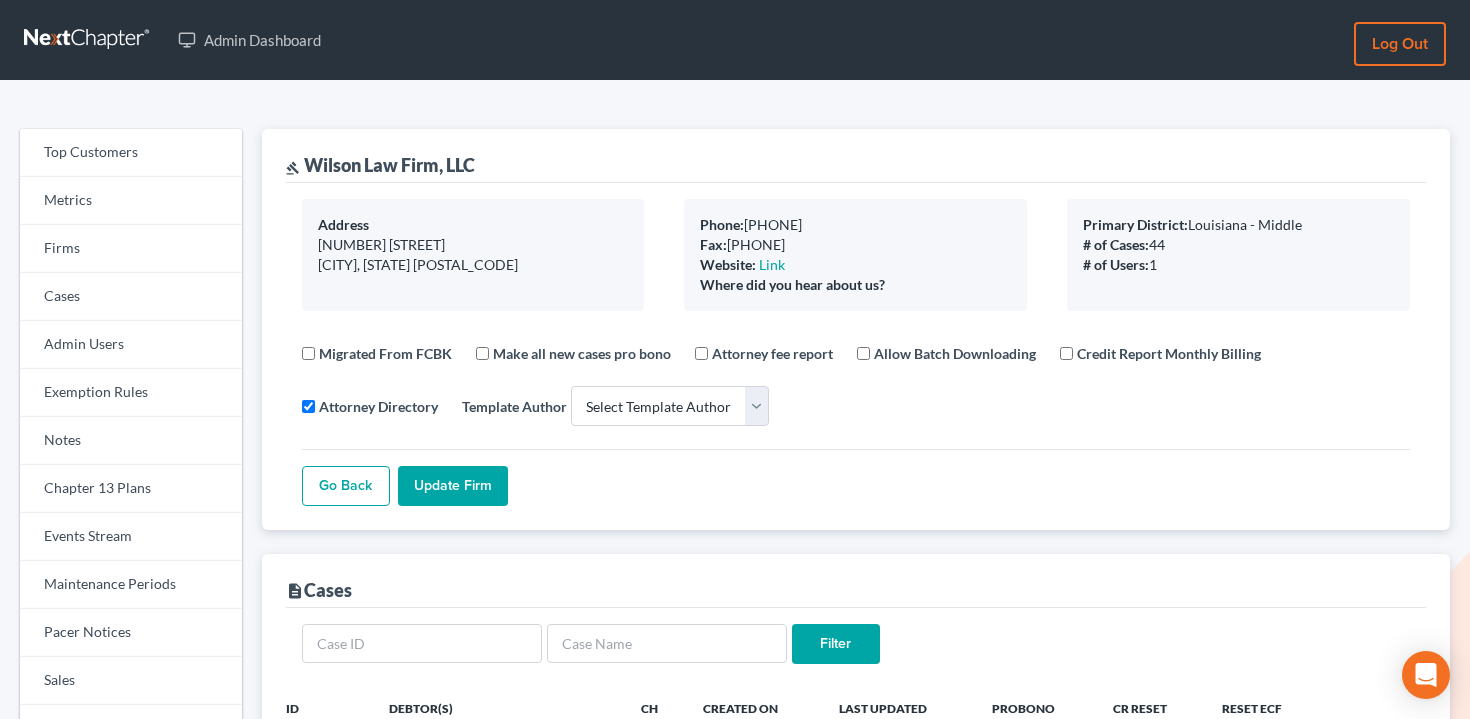 select 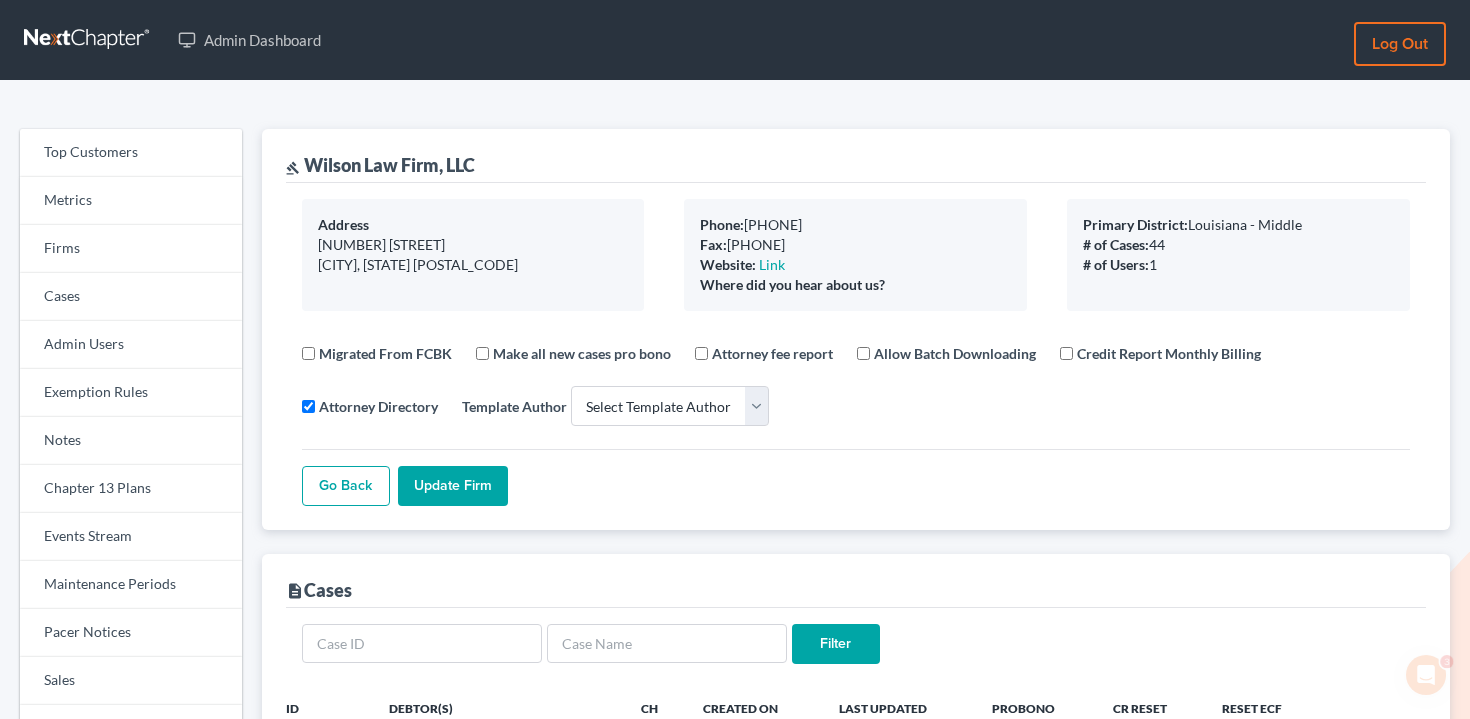 scroll, scrollTop: 0, scrollLeft: 0, axis: both 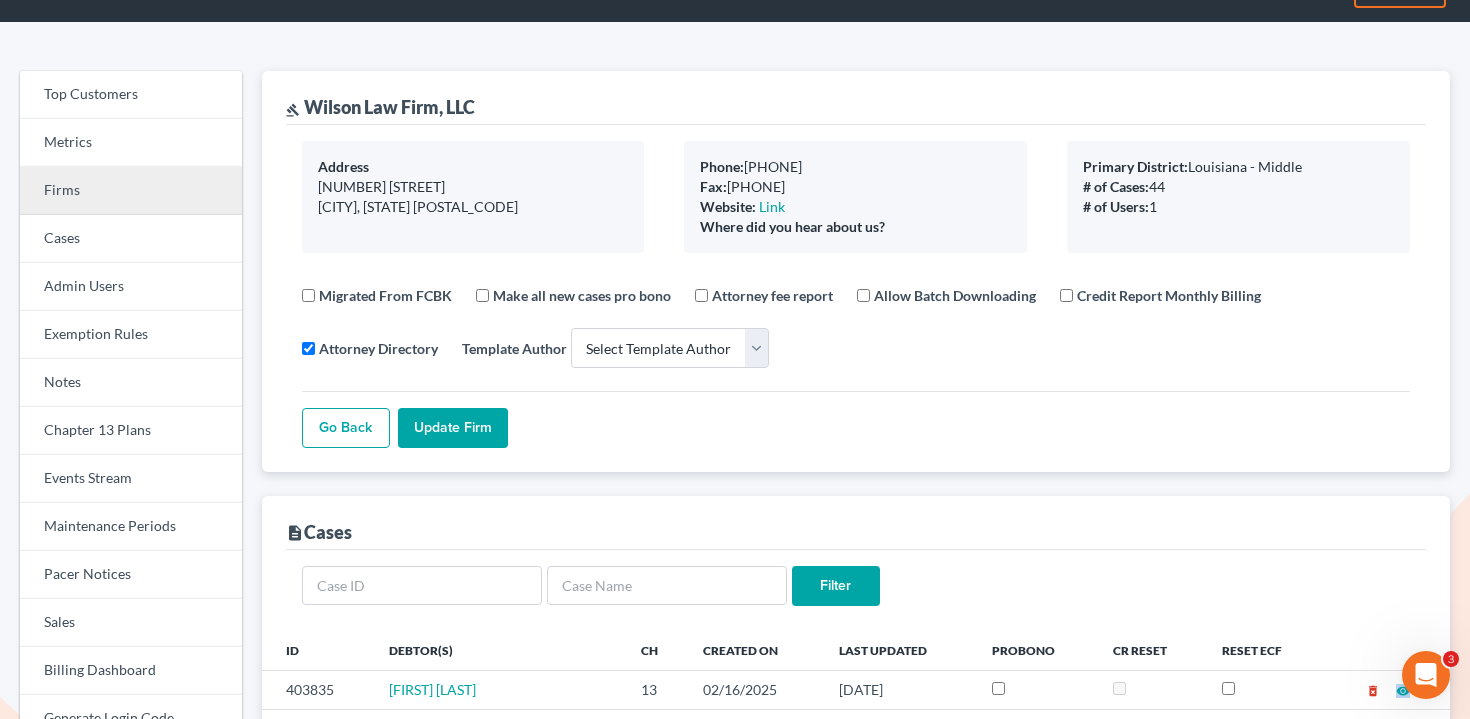 click on "Firms" at bounding box center [131, 191] 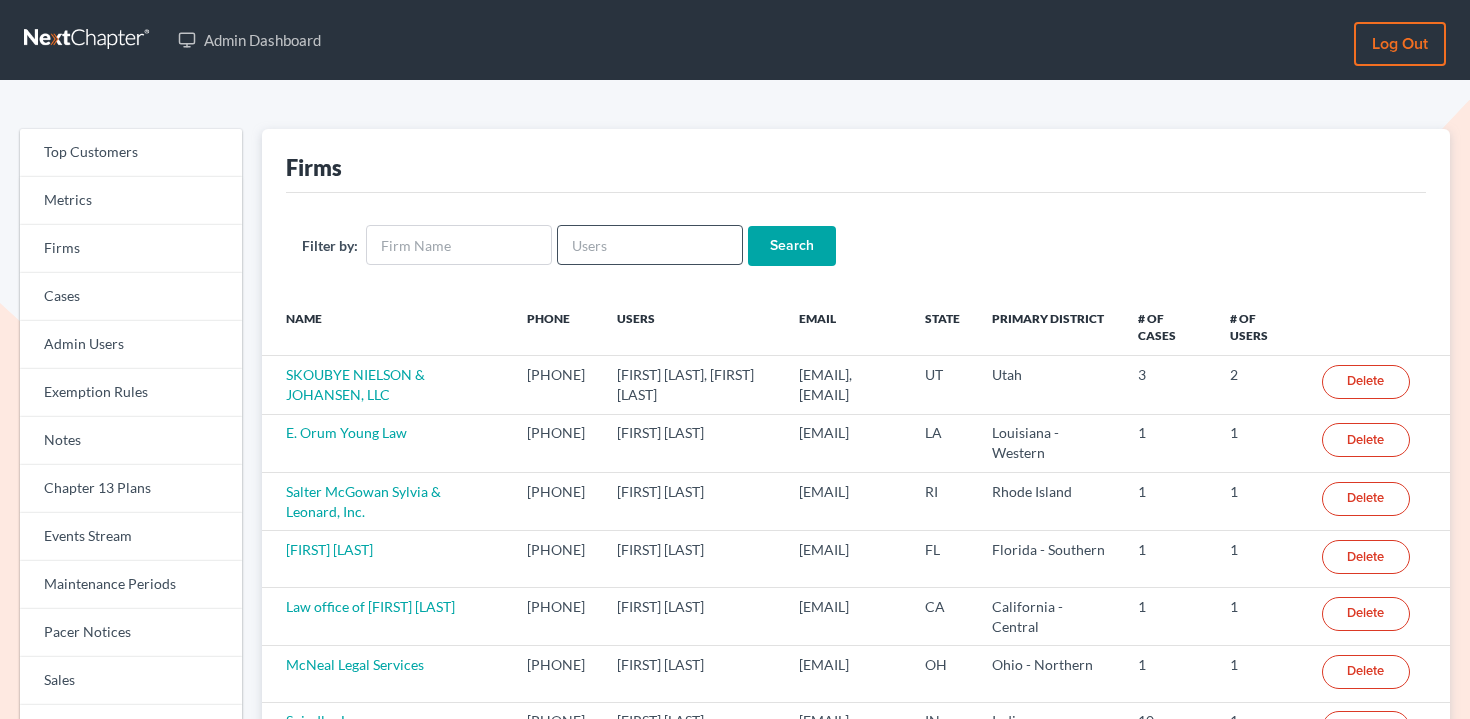 scroll, scrollTop: 0, scrollLeft: 0, axis: both 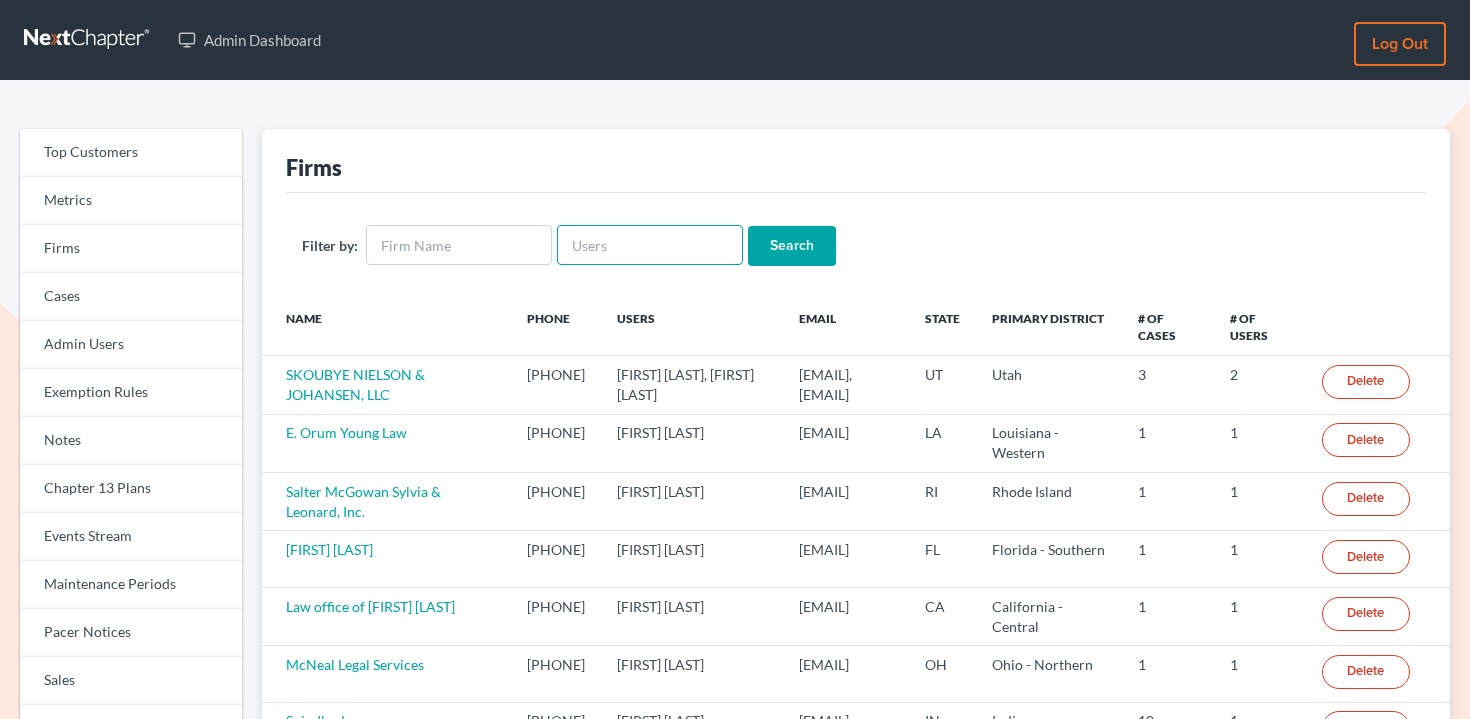 click at bounding box center [650, 245] 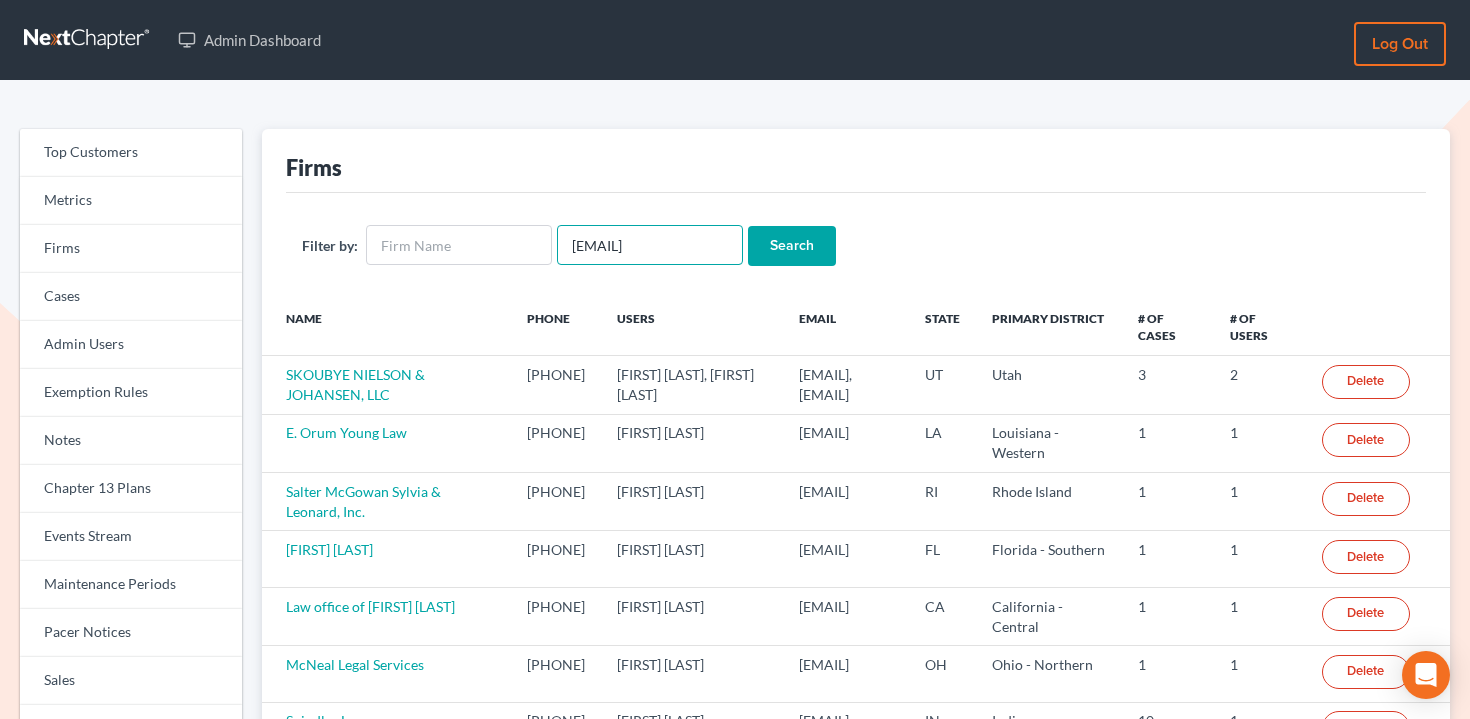 scroll, scrollTop: 0, scrollLeft: 8, axis: horizontal 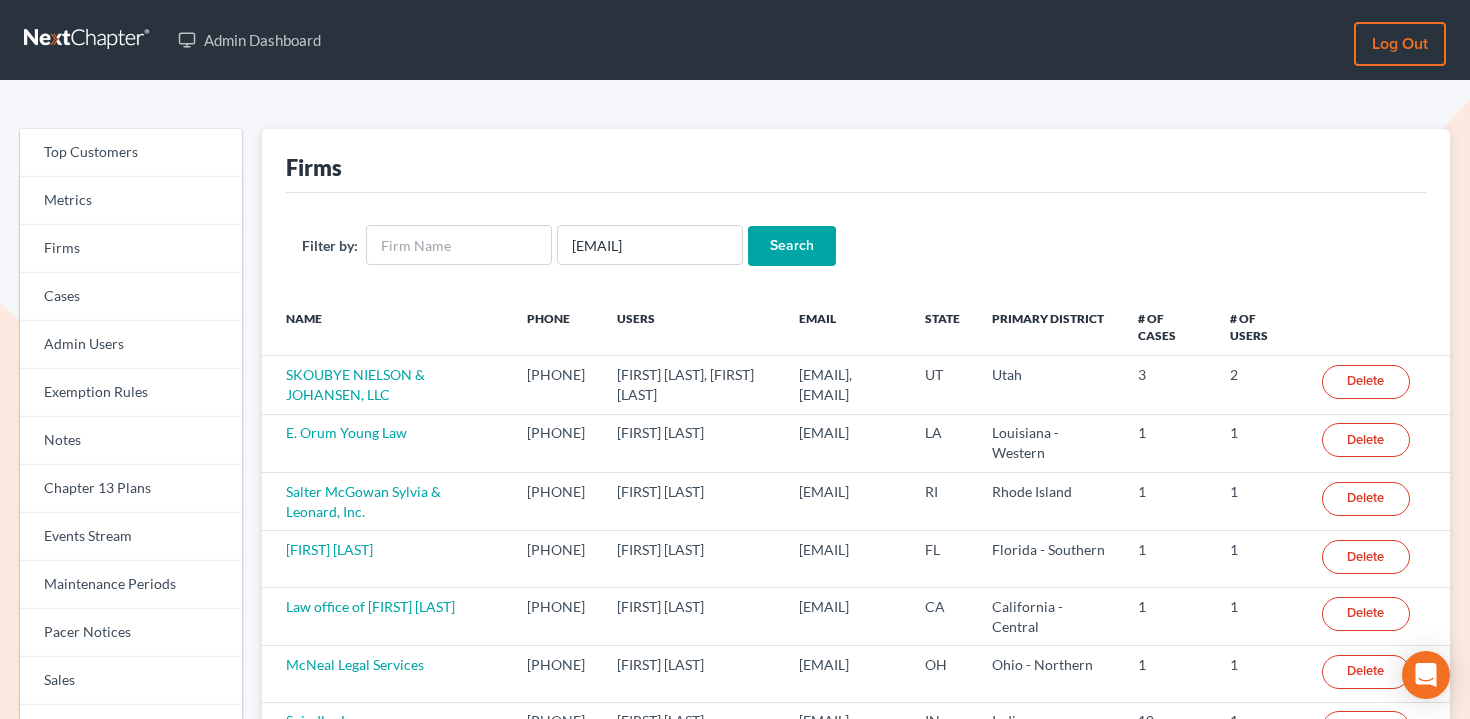 click on "Search" at bounding box center (792, 246) 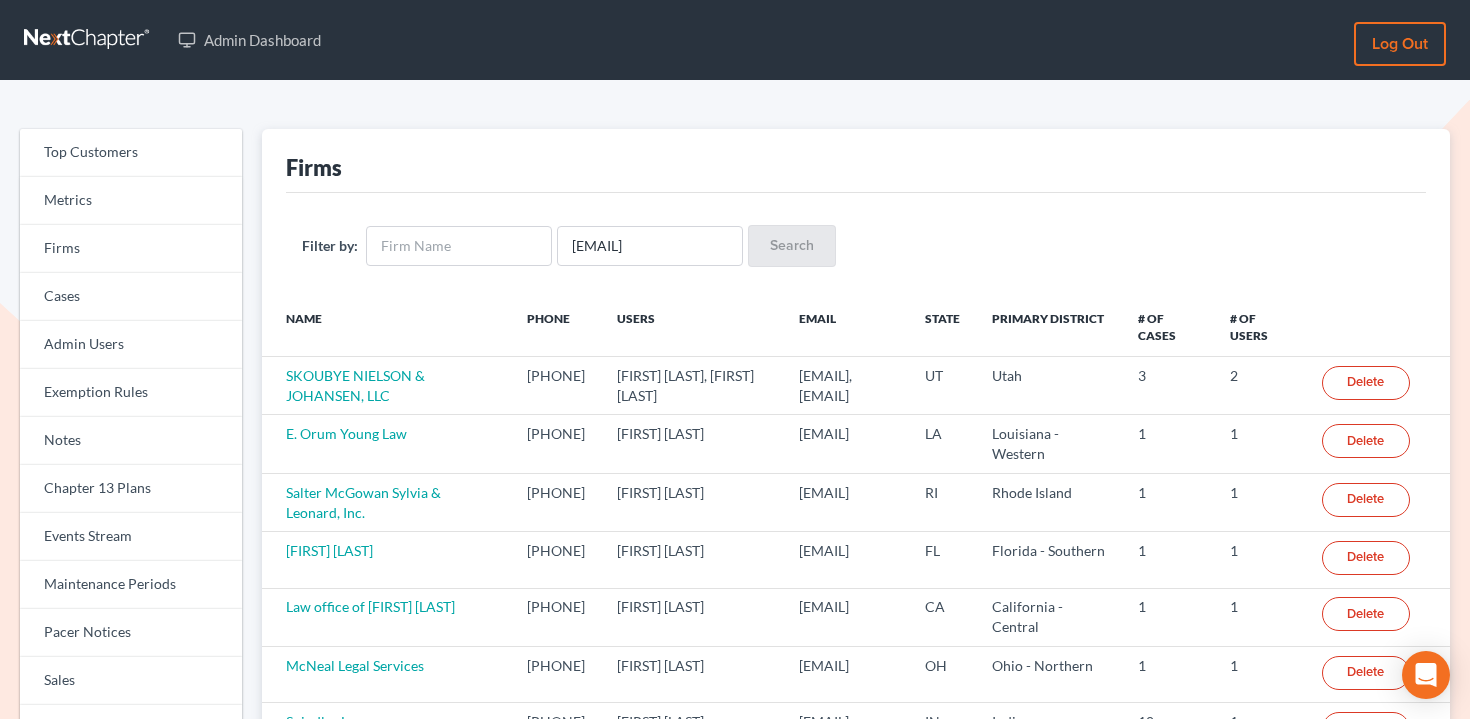 scroll, scrollTop: 0, scrollLeft: 0, axis: both 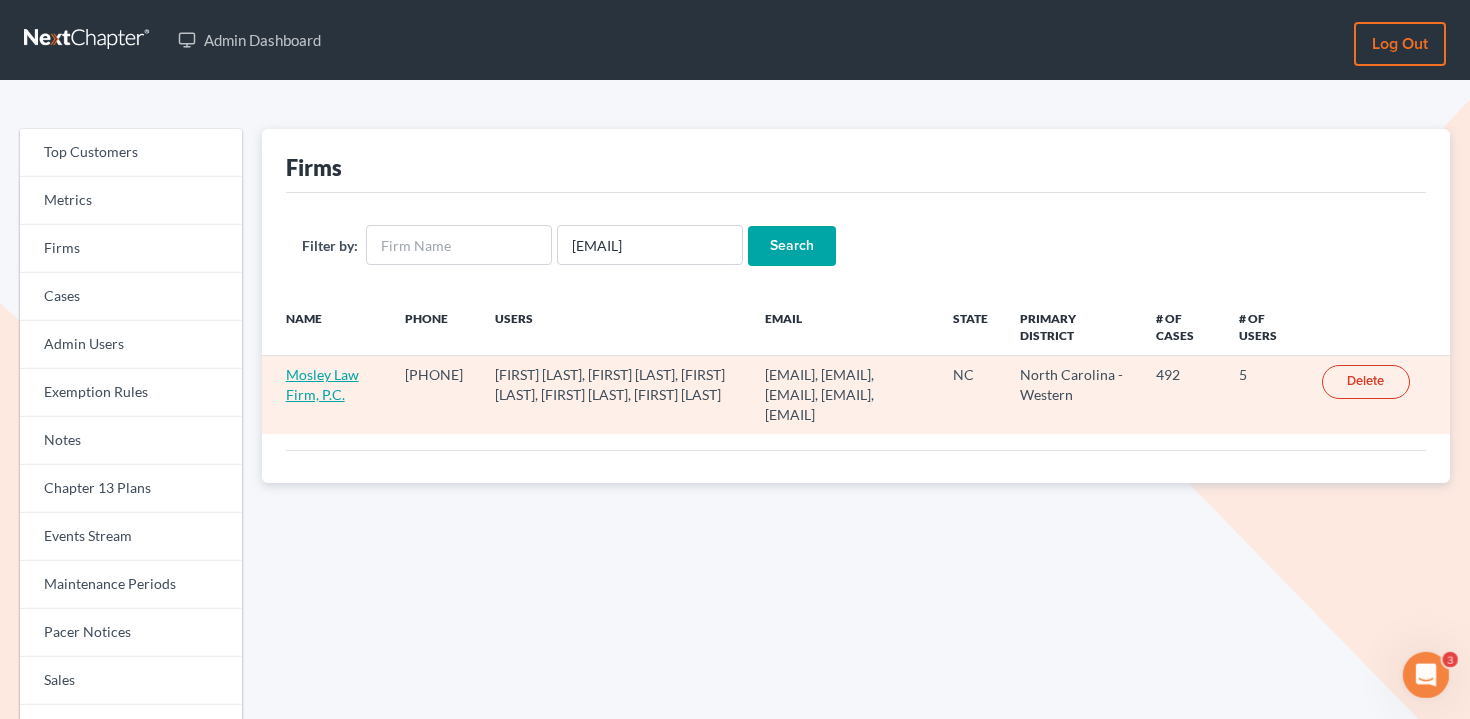click on "Mosley Law Firm, P.C." at bounding box center [322, 384] 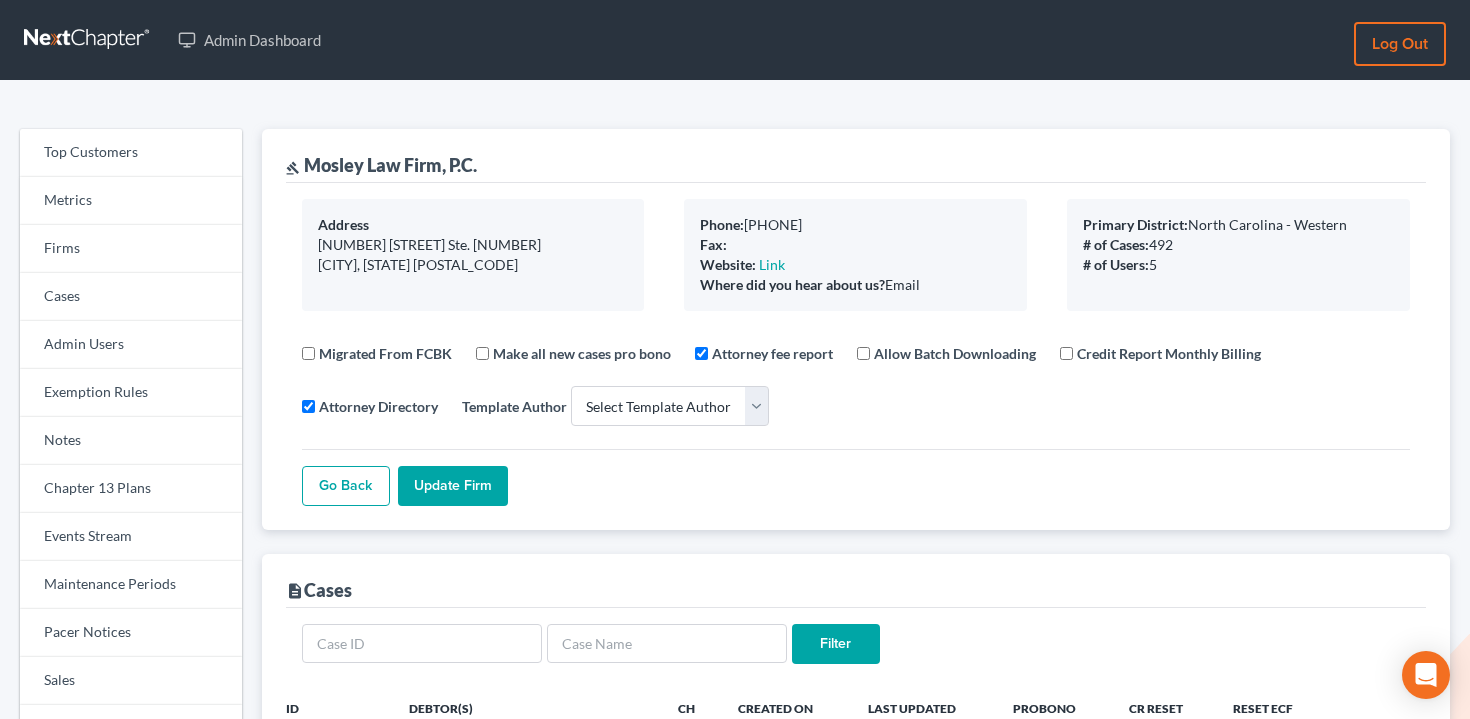 select 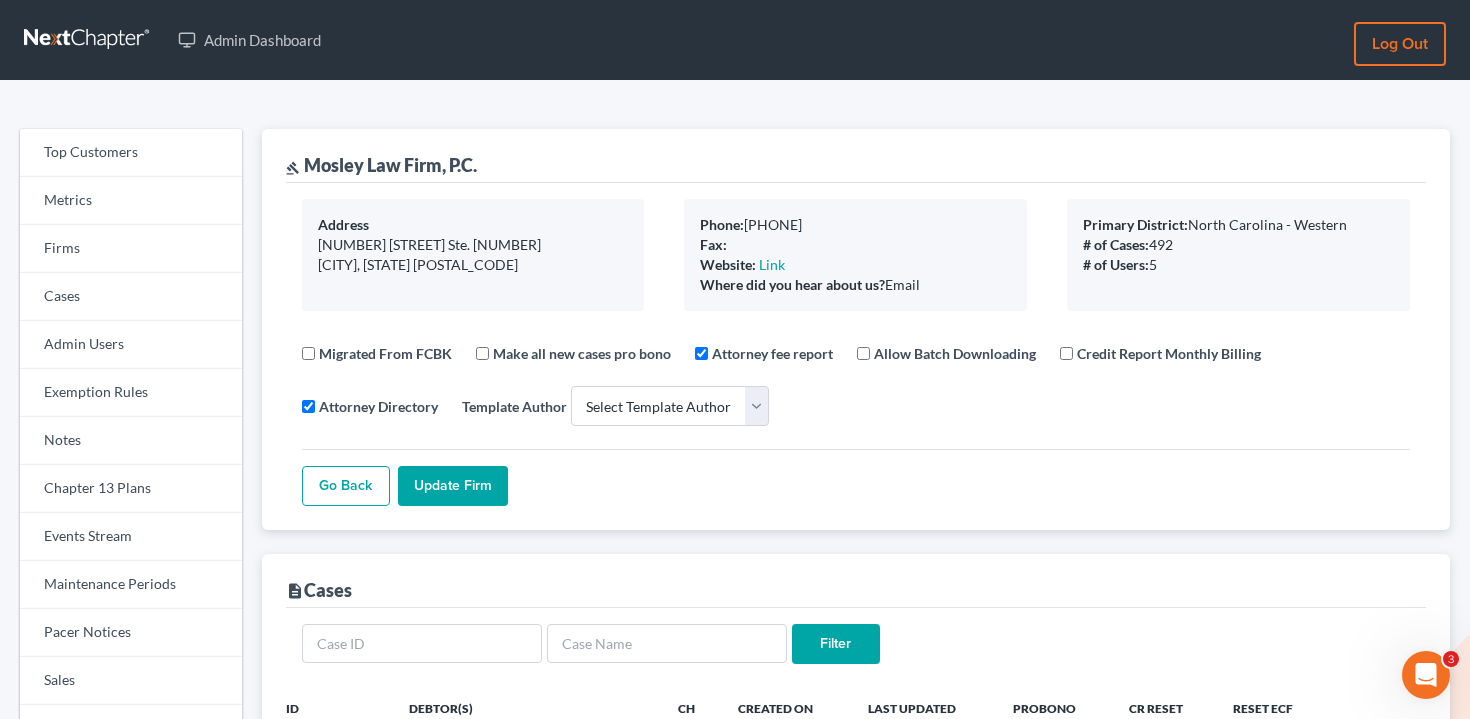 scroll, scrollTop: 0, scrollLeft: 0, axis: both 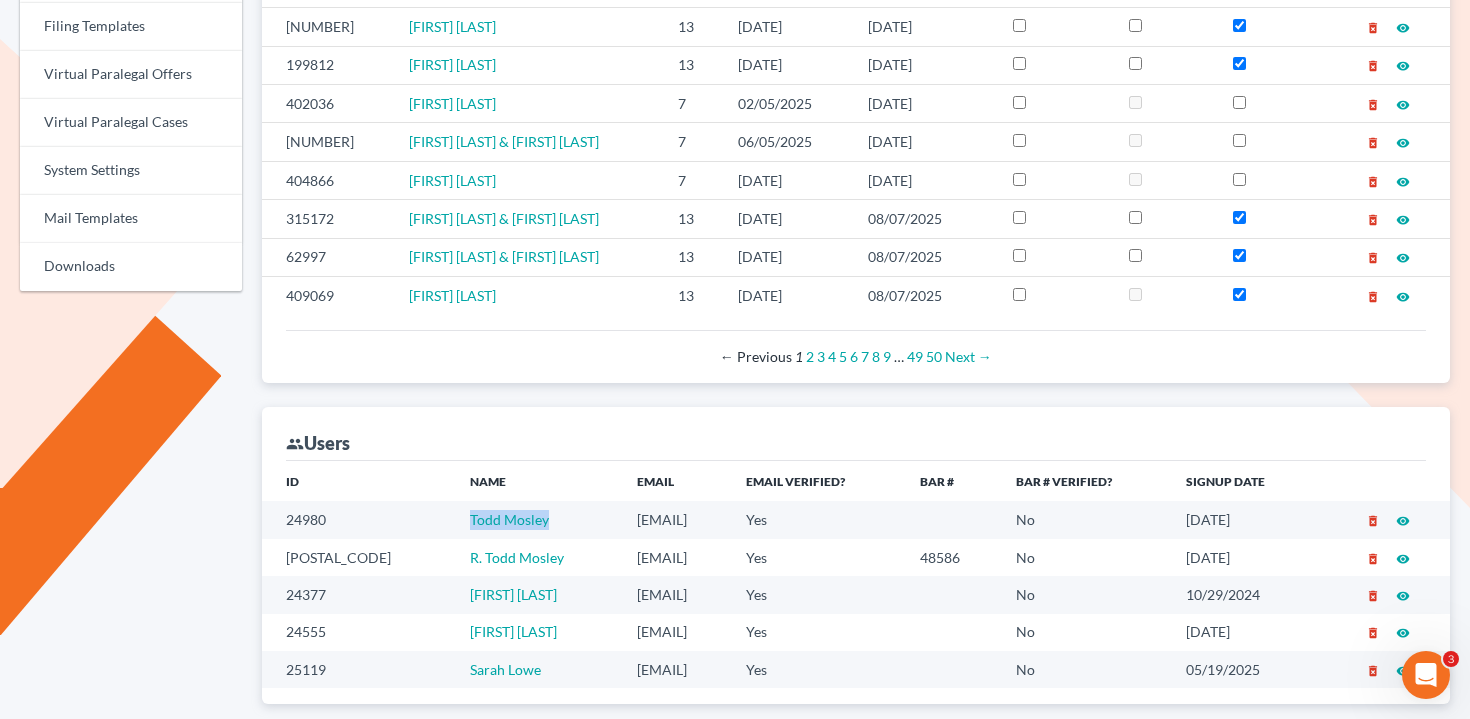 drag, startPoint x: 471, startPoint y: 520, endPoint x: 374, endPoint y: 517, distance: 97.04638 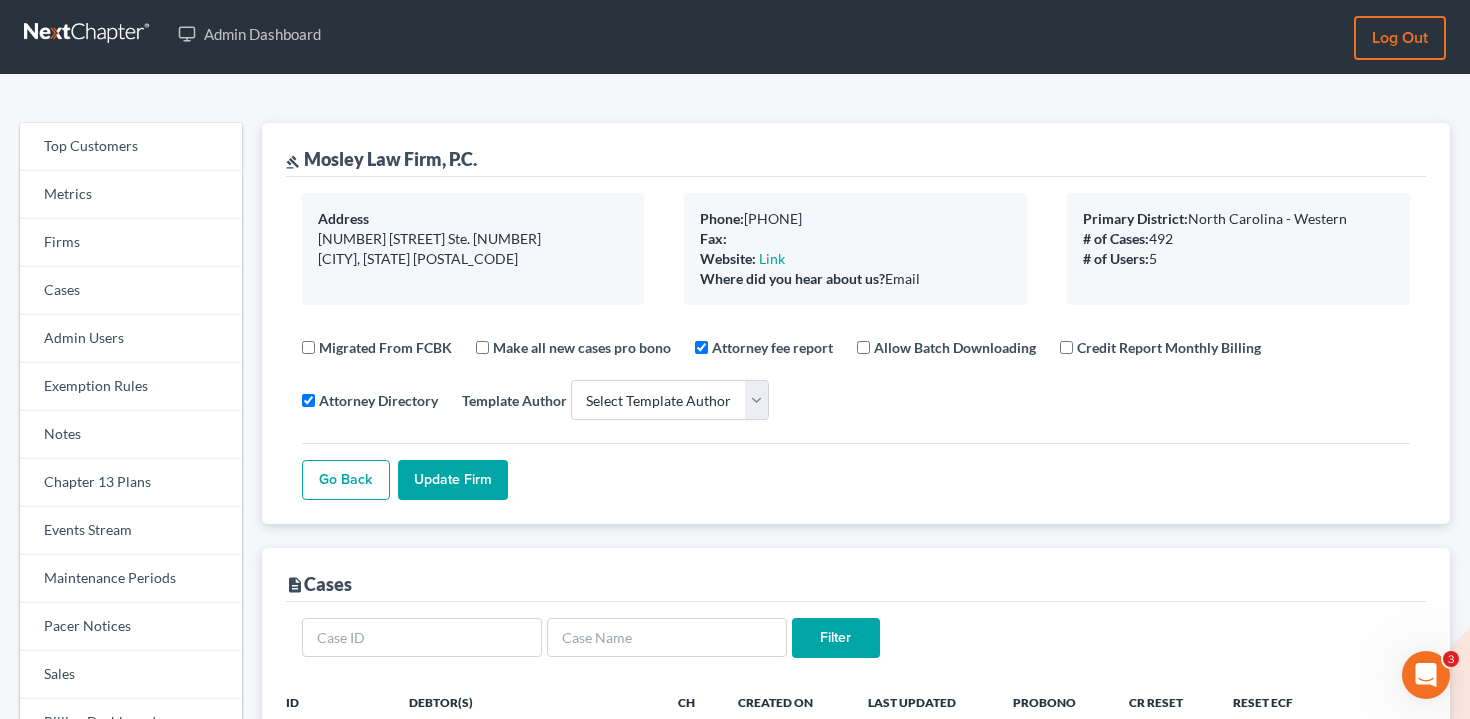 scroll, scrollTop: 2, scrollLeft: 0, axis: vertical 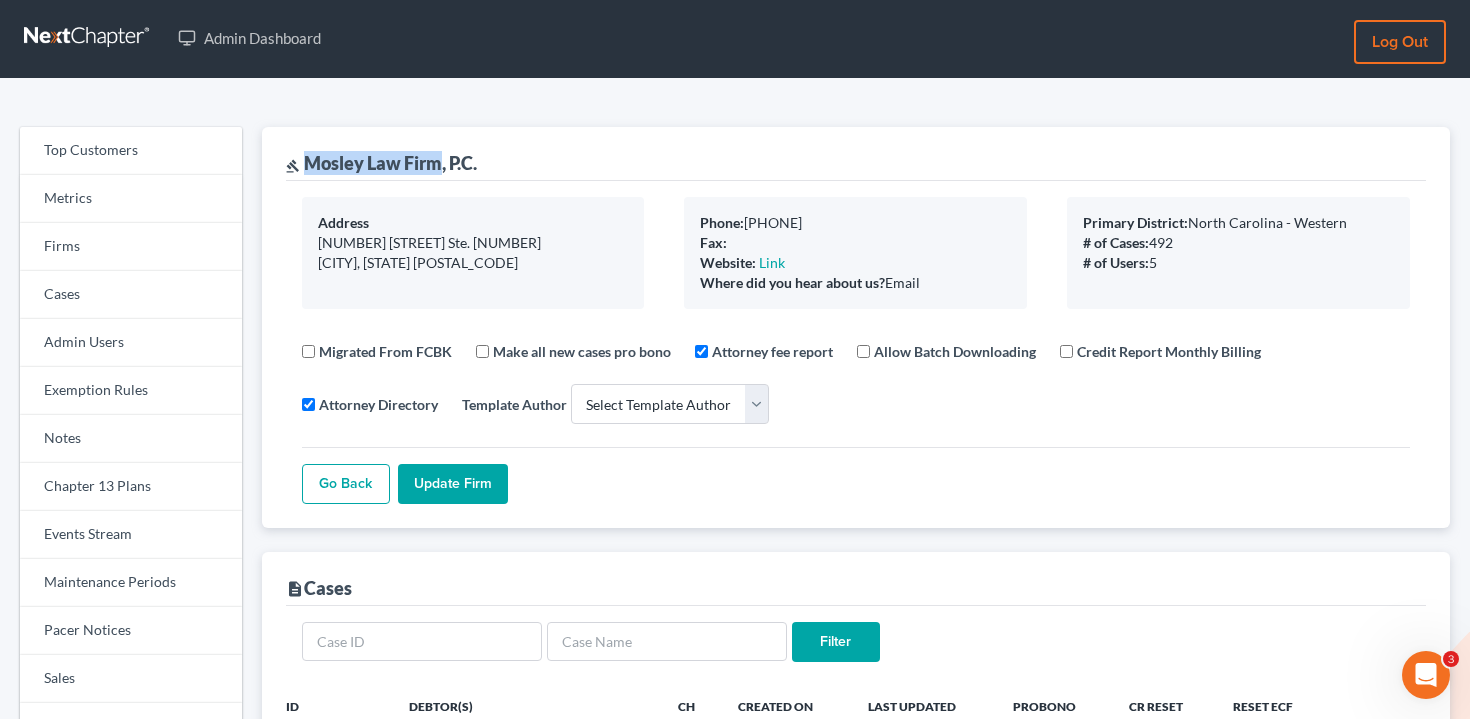 drag, startPoint x: 305, startPoint y: 157, endPoint x: 442, endPoint y: 158, distance: 137.00365 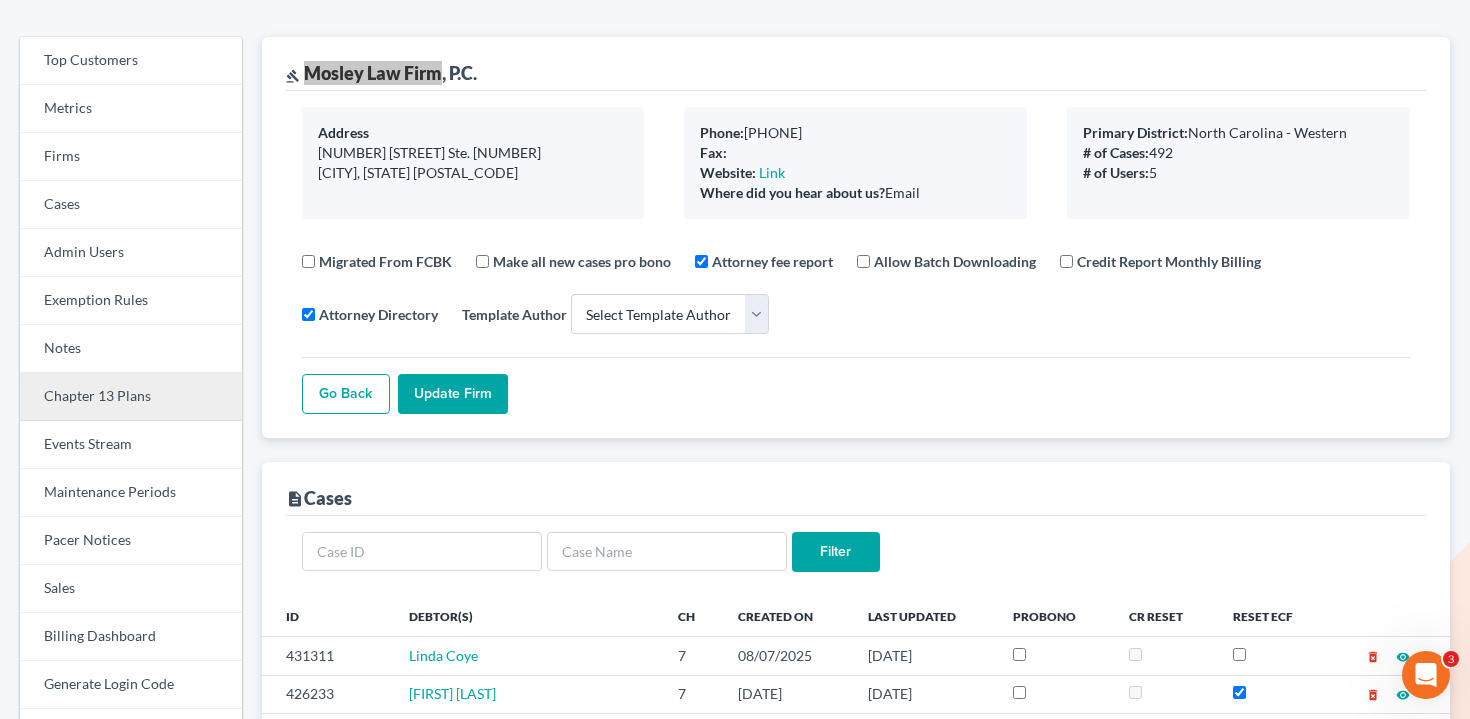 scroll, scrollTop: 94, scrollLeft: 0, axis: vertical 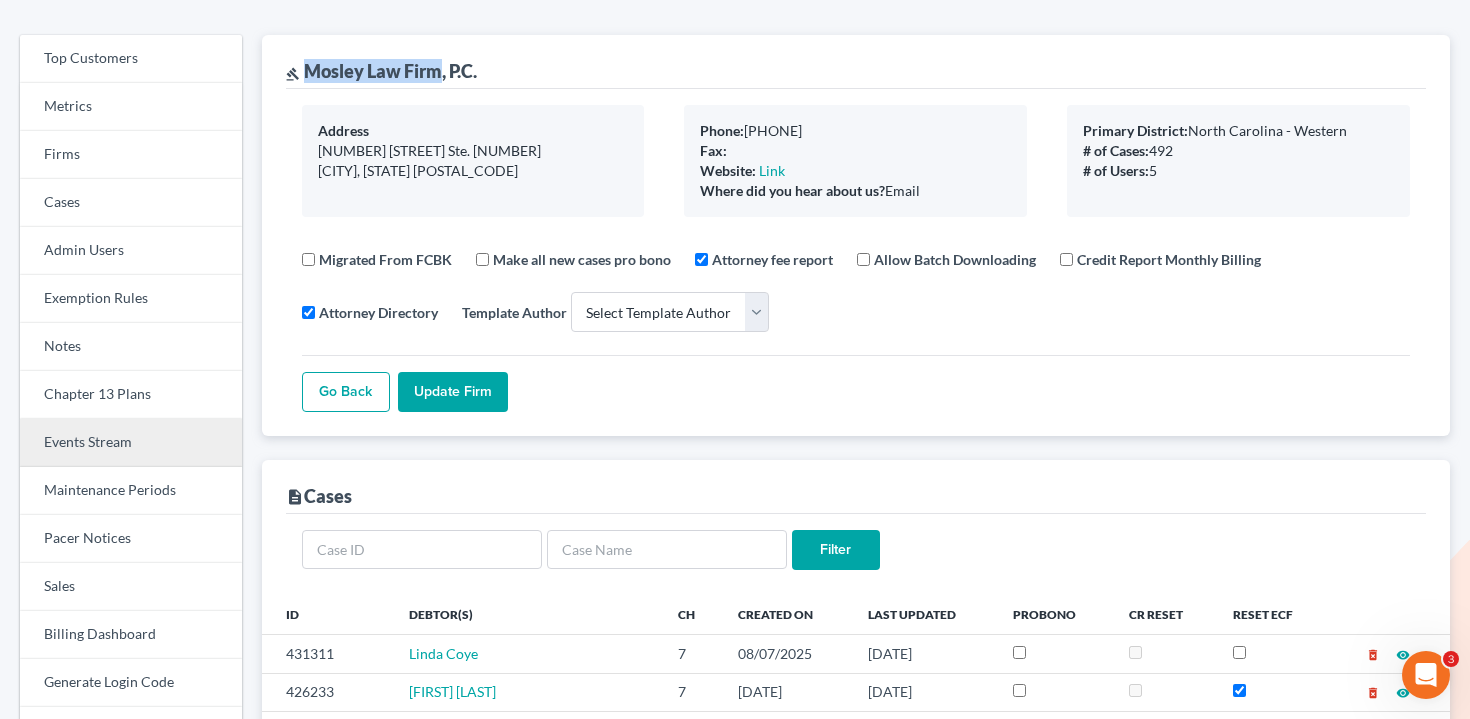 click on "Events Stream" at bounding box center (131, 443) 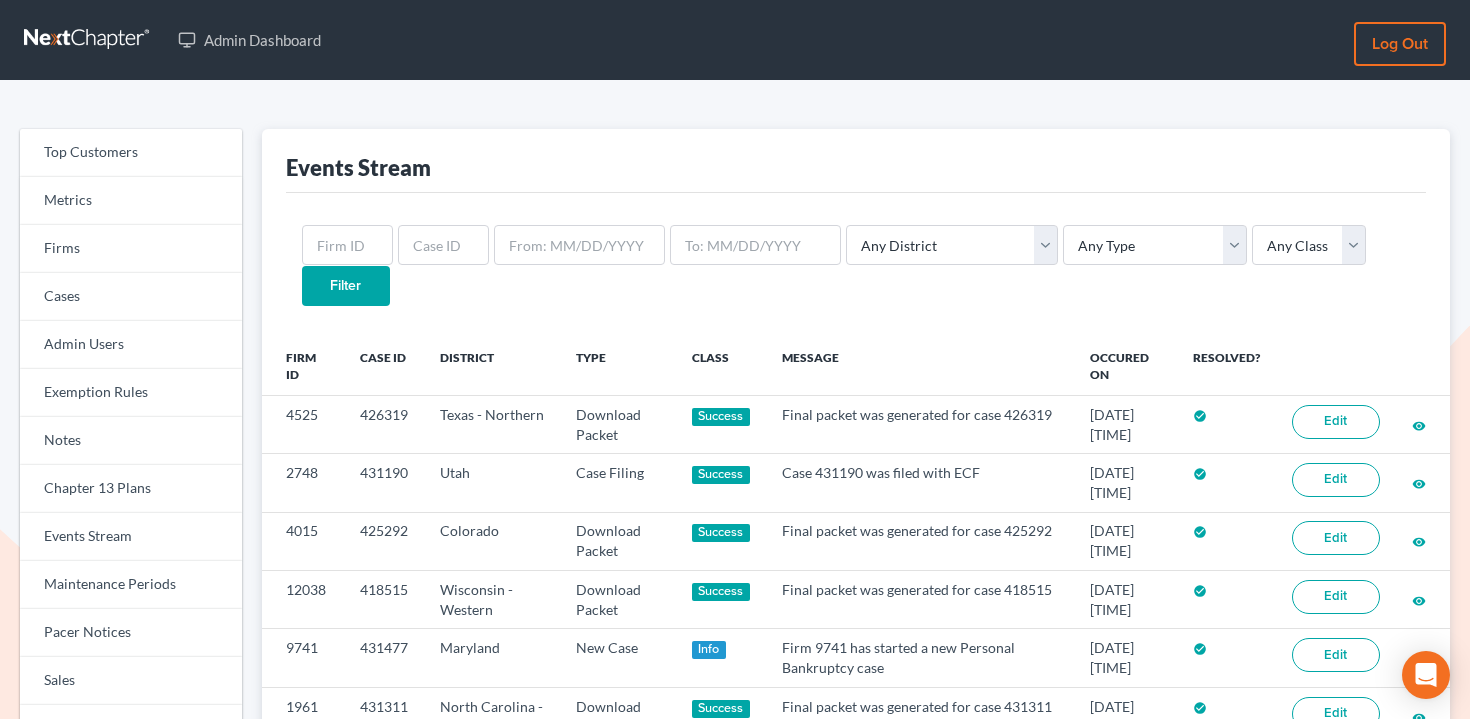 scroll, scrollTop: 0, scrollLeft: 0, axis: both 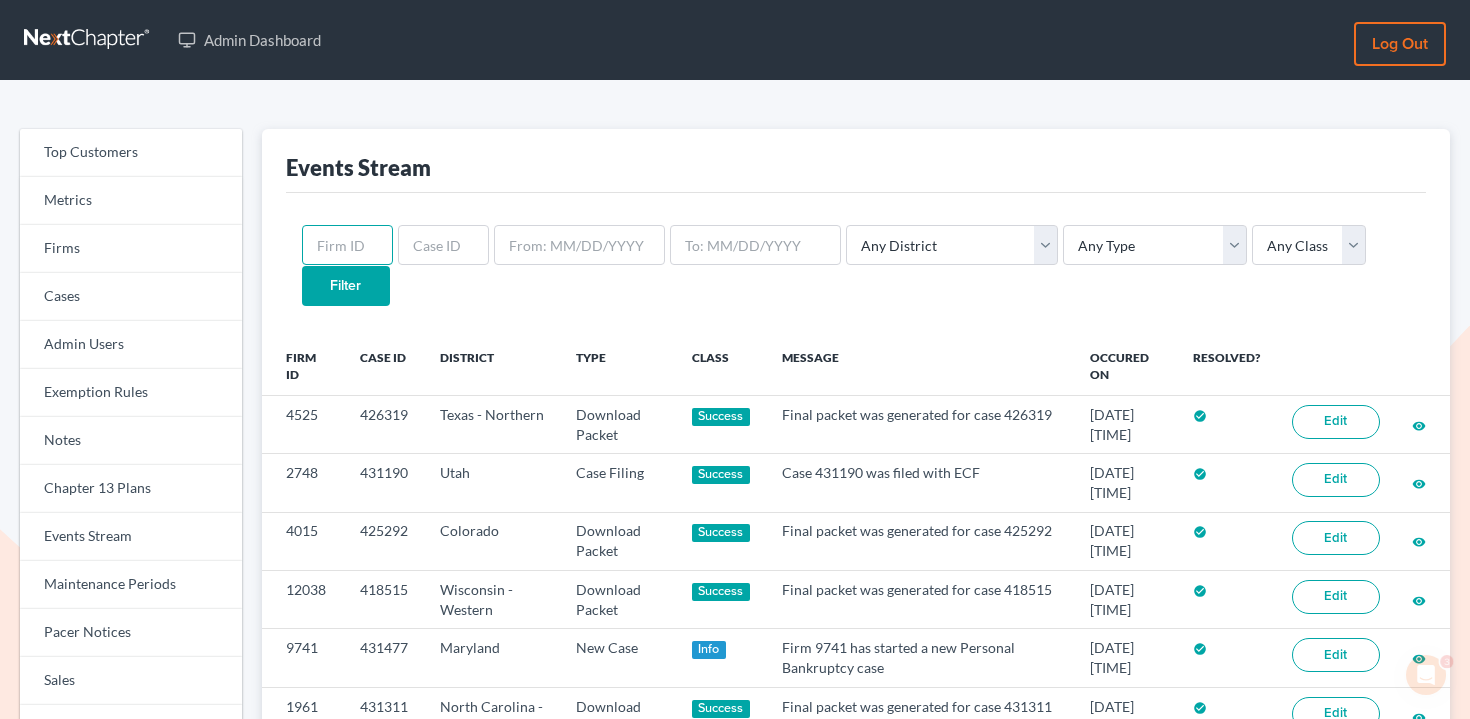 click at bounding box center (347, 245) 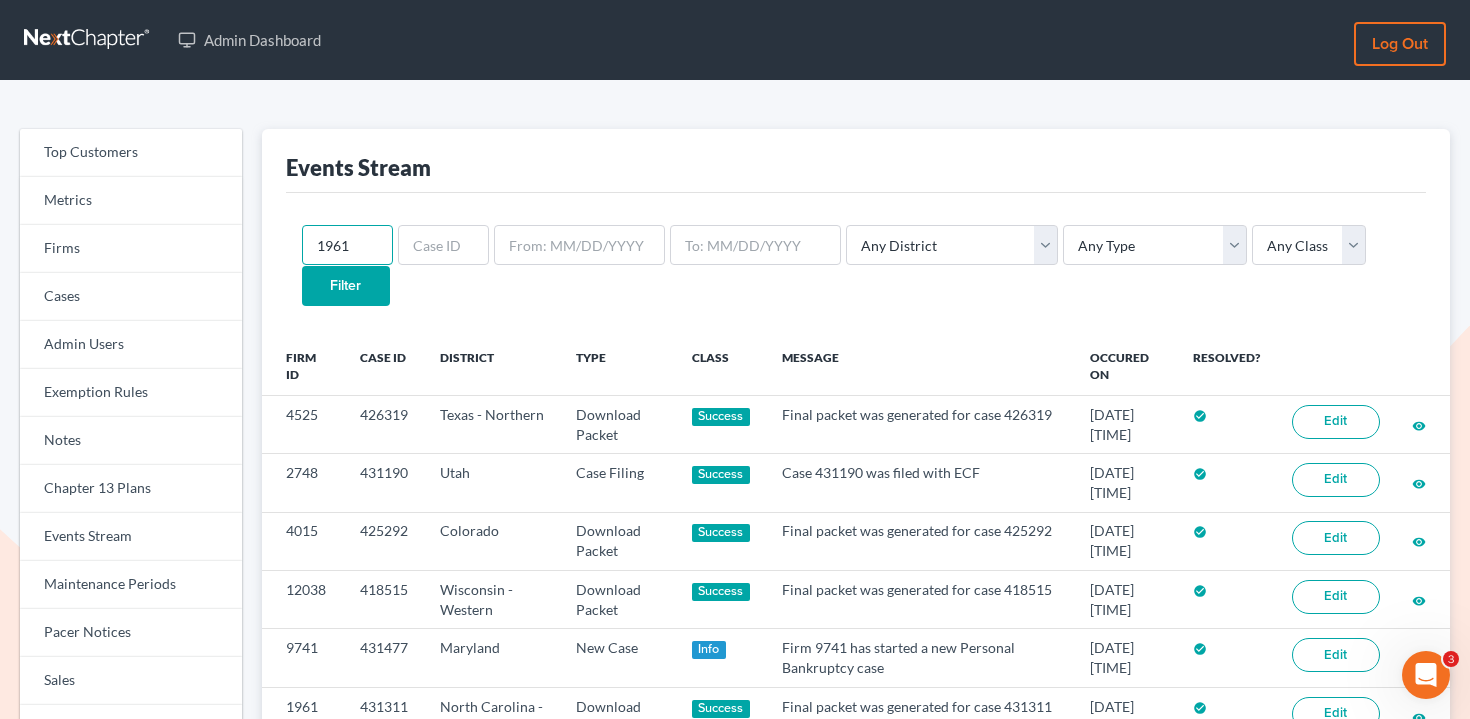 type on "1961" 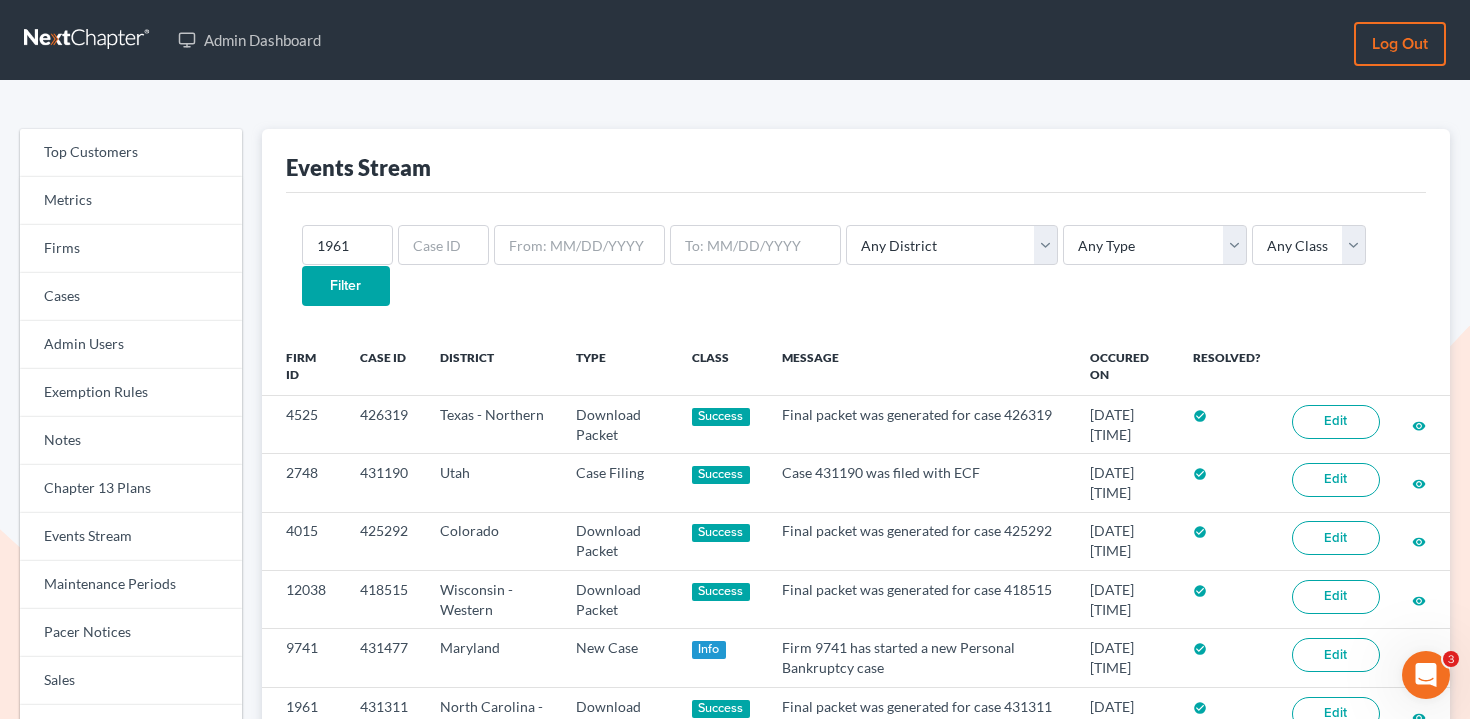 click on "Filter" at bounding box center [346, 286] 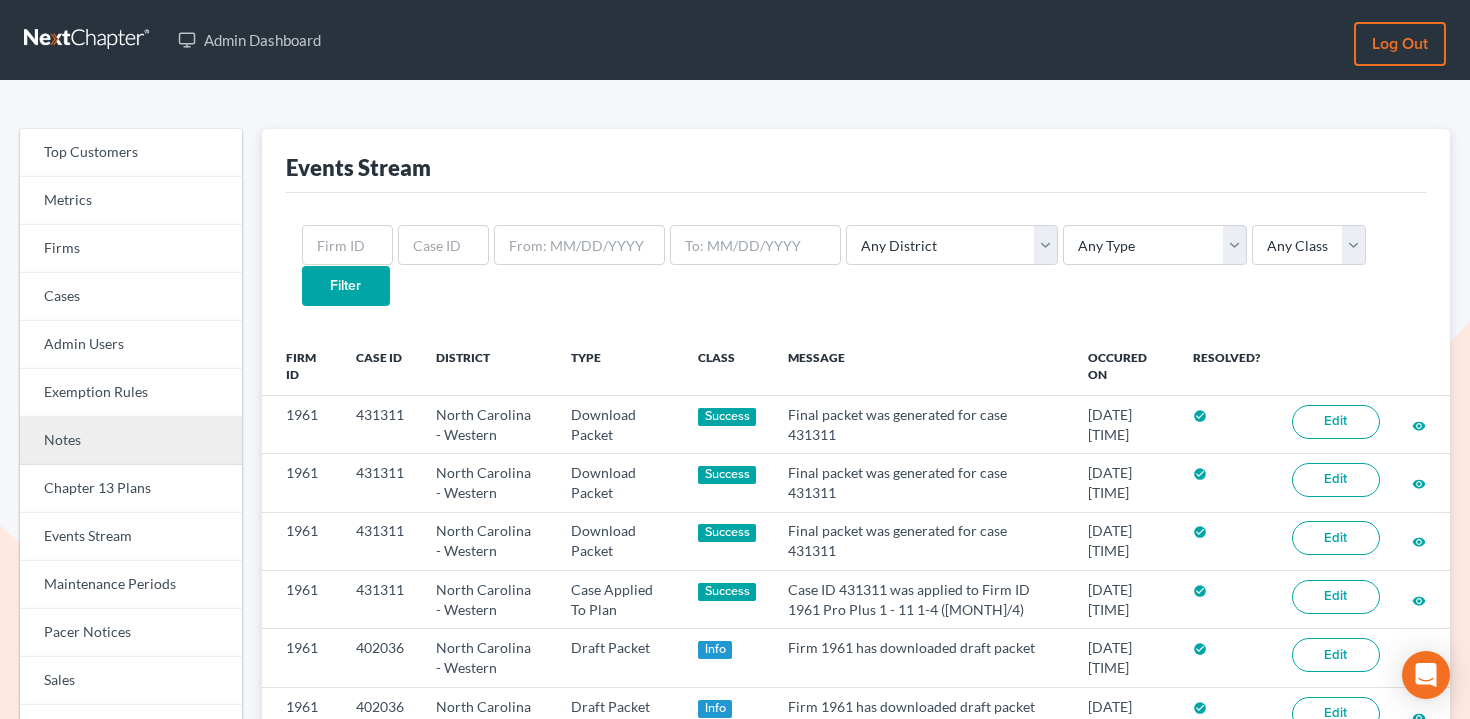 scroll, scrollTop: 0, scrollLeft: 0, axis: both 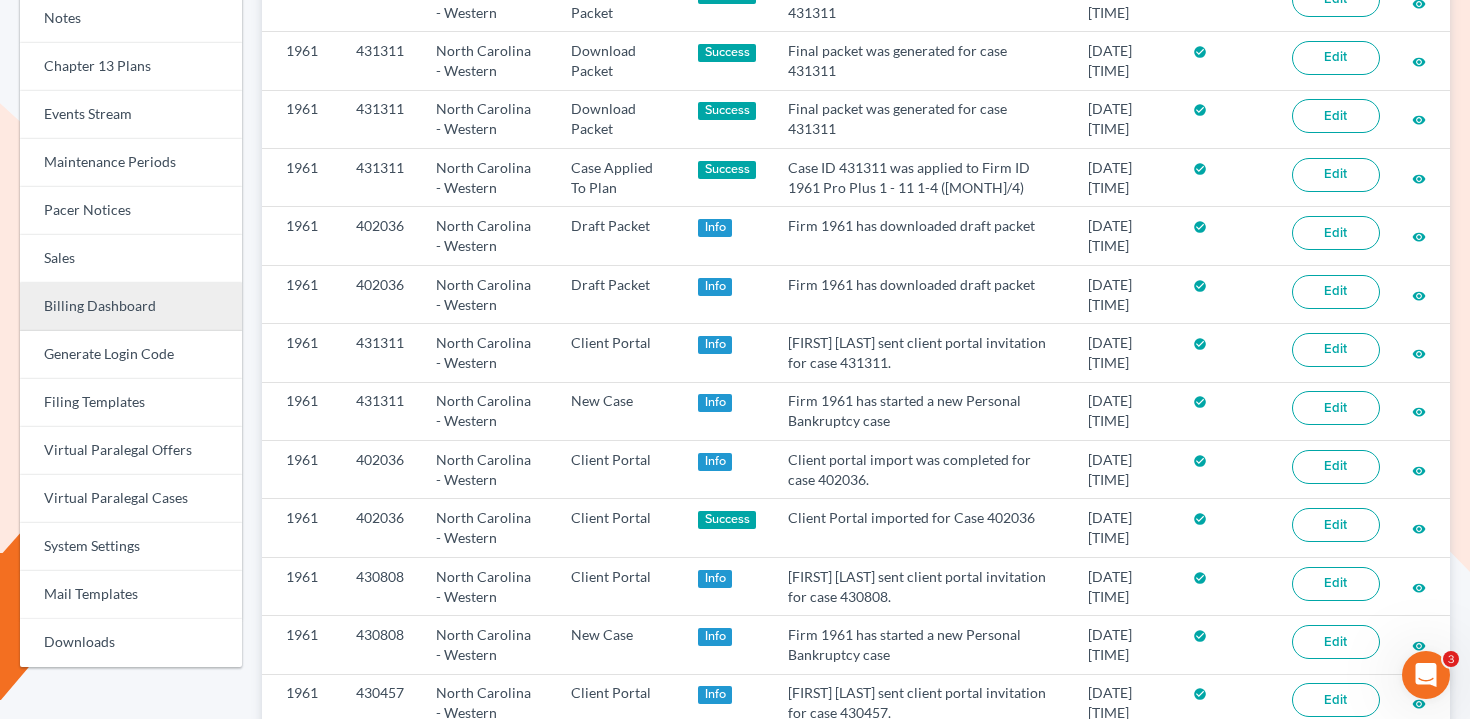 click on "Billing Dashboard" at bounding box center (131, 307) 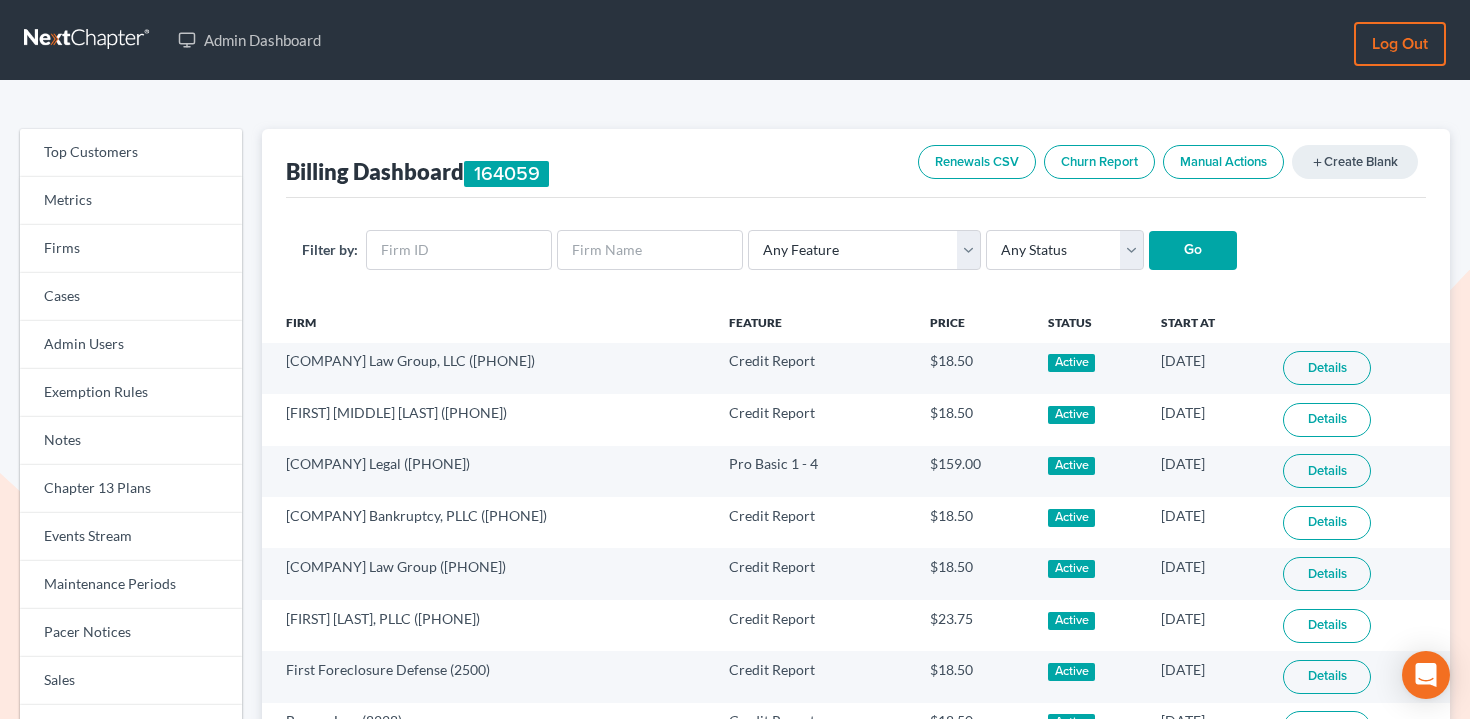 scroll, scrollTop: 0, scrollLeft: 0, axis: both 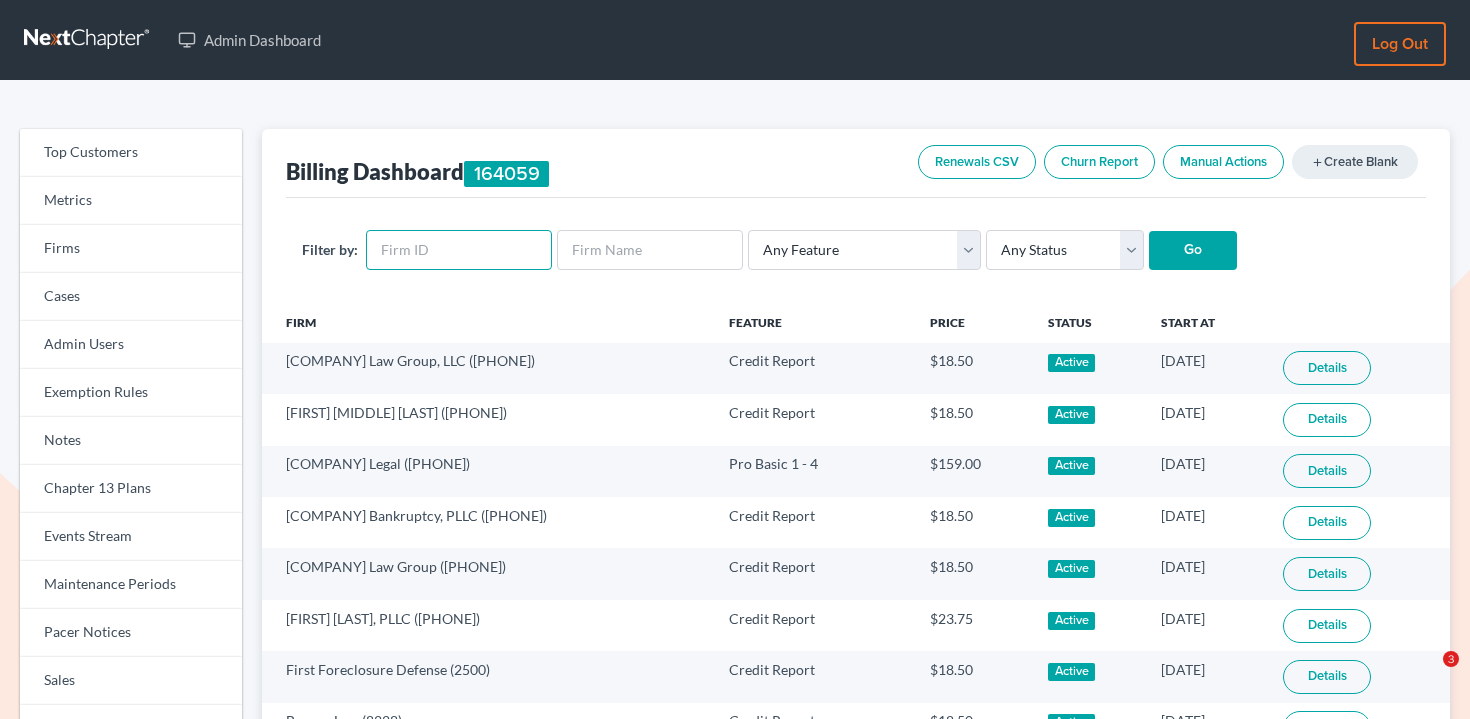 click at bounding box center (459, 250) 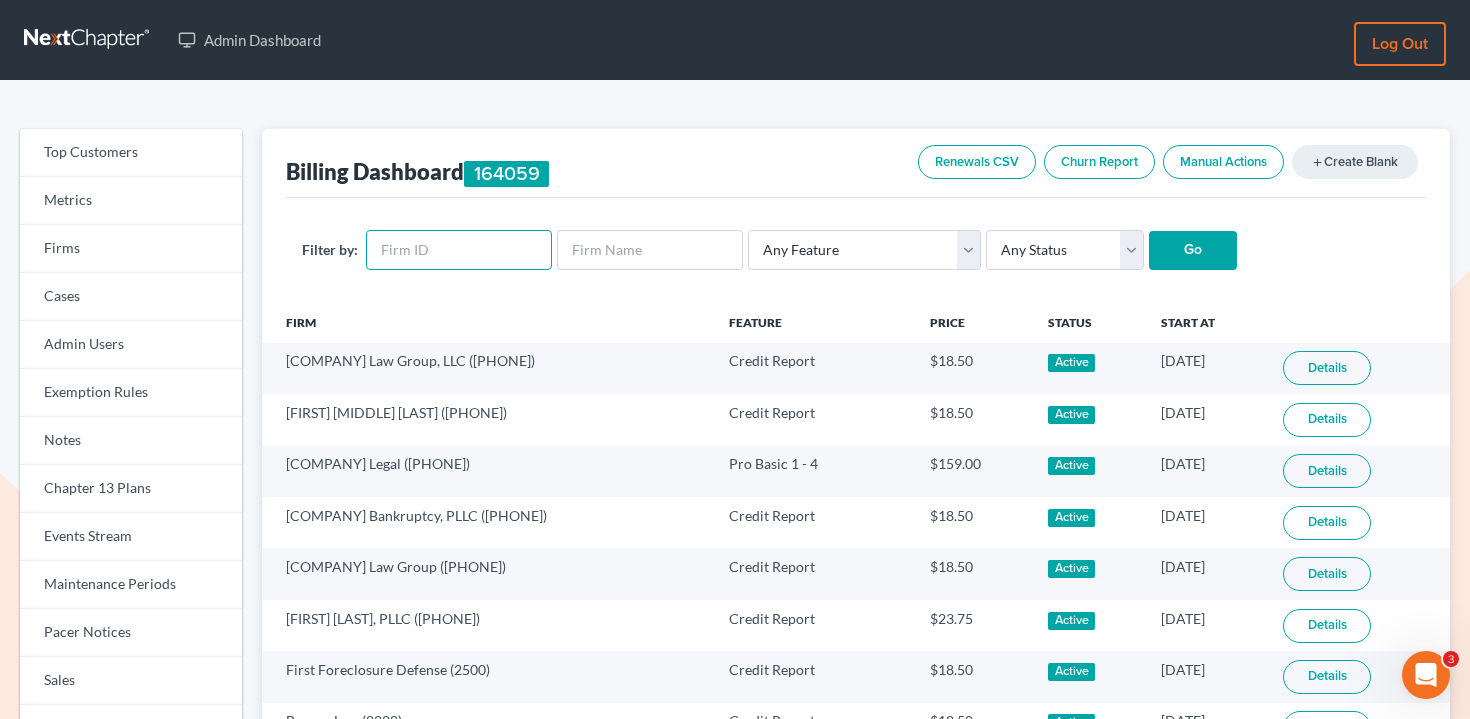 scroll, scrollTop: 0, scrollLeft: 0, axis: both 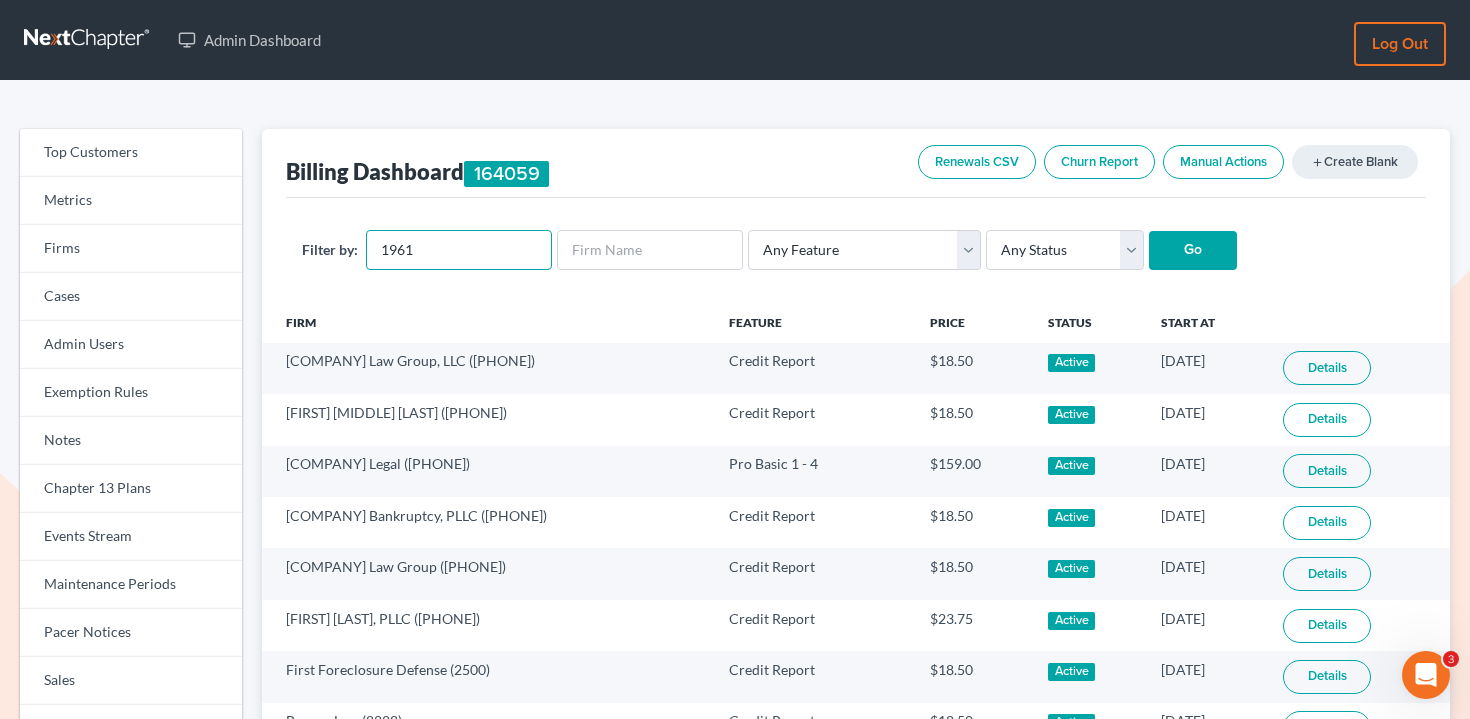 type on "1961" 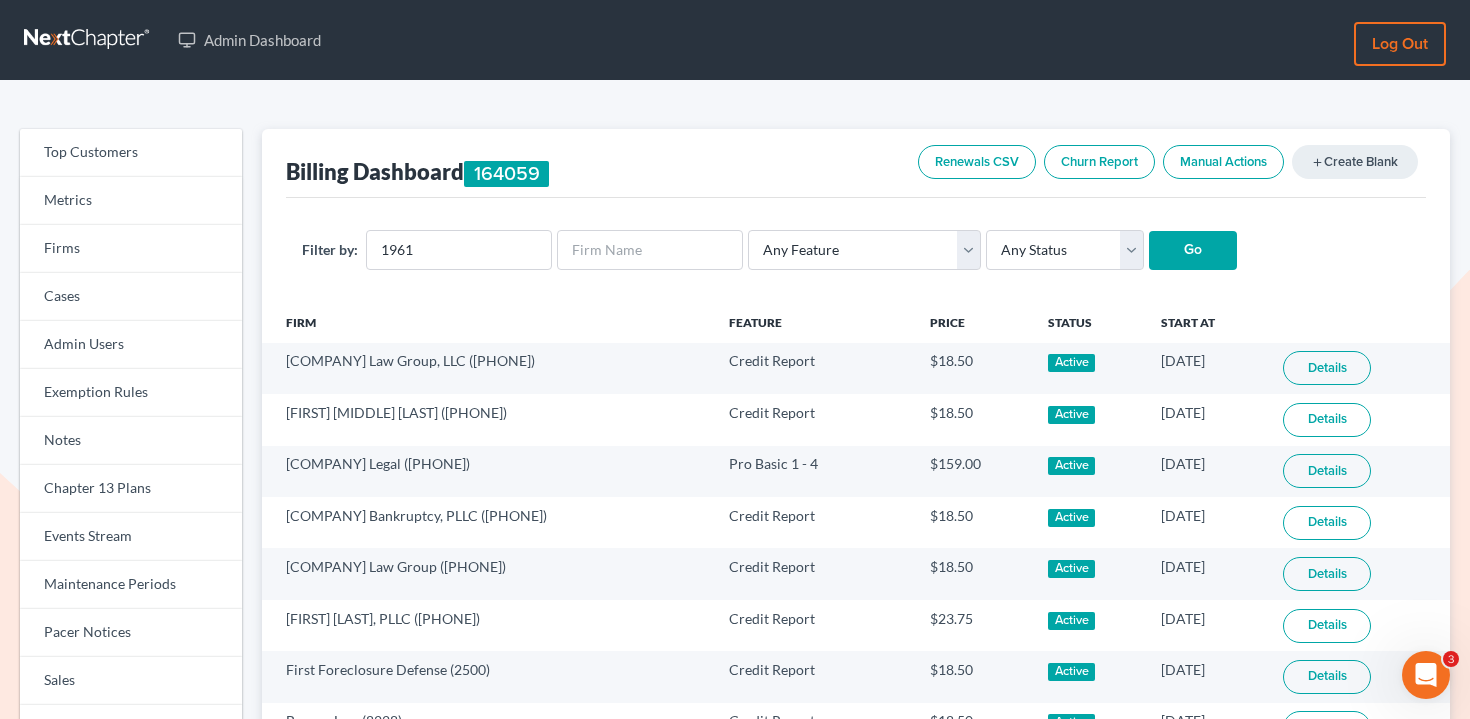click on "Go" at bounding box center (1193, 251) 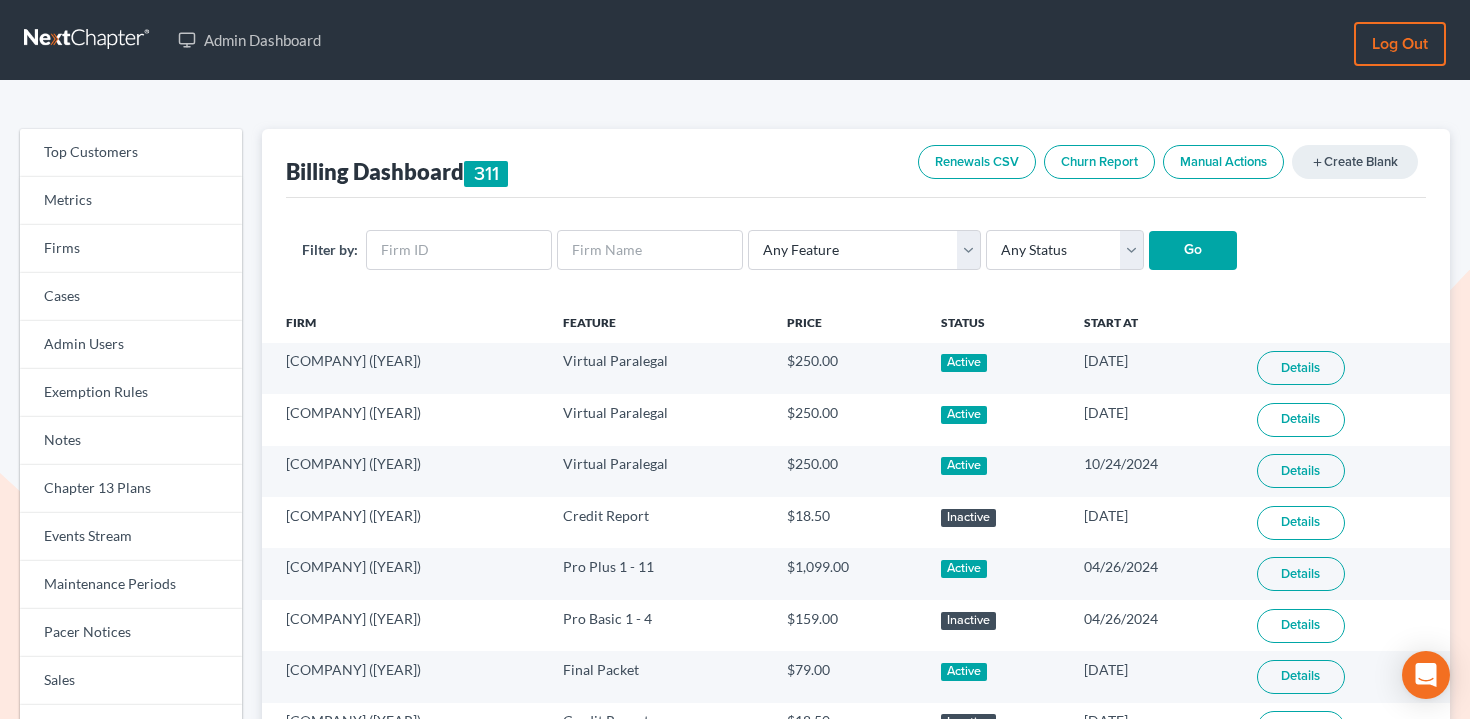 scroll, scrollTop: 0, scrollLeft: 0, axis: both 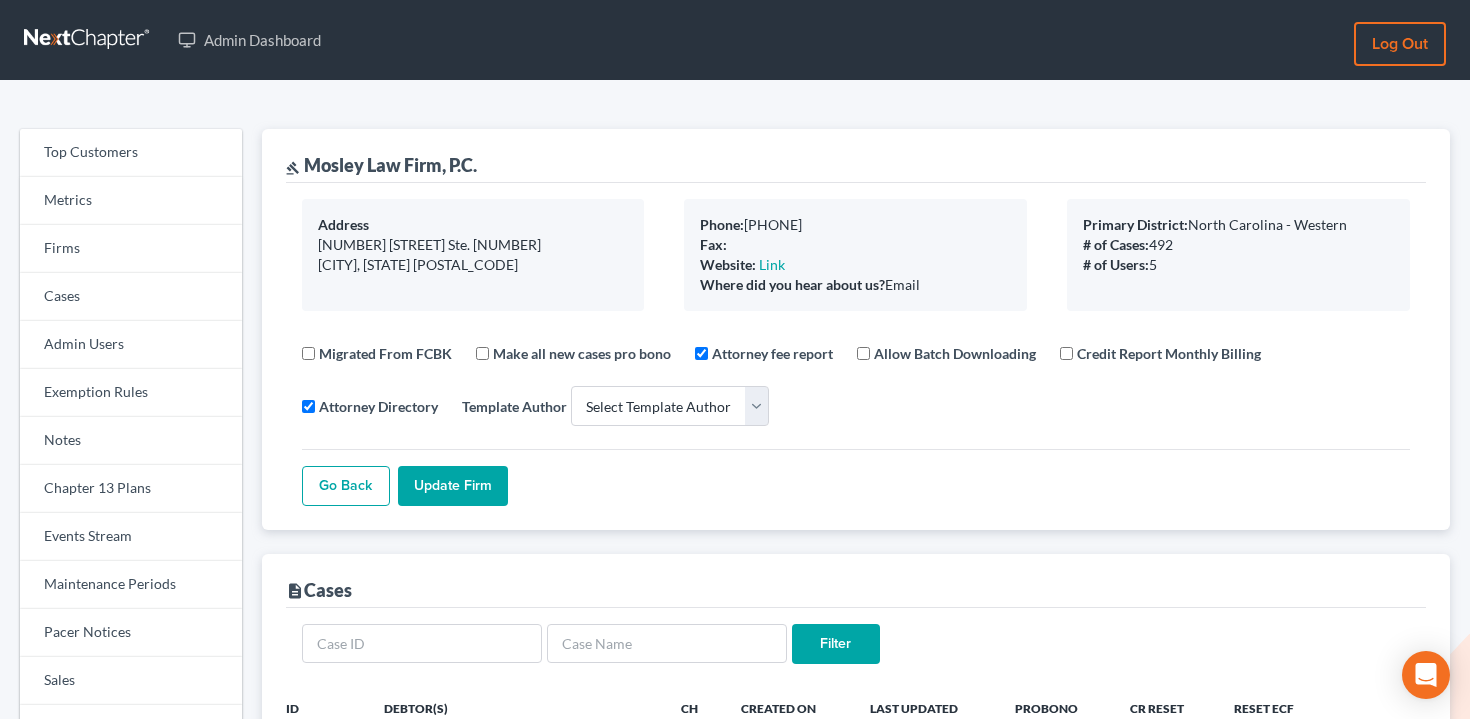select 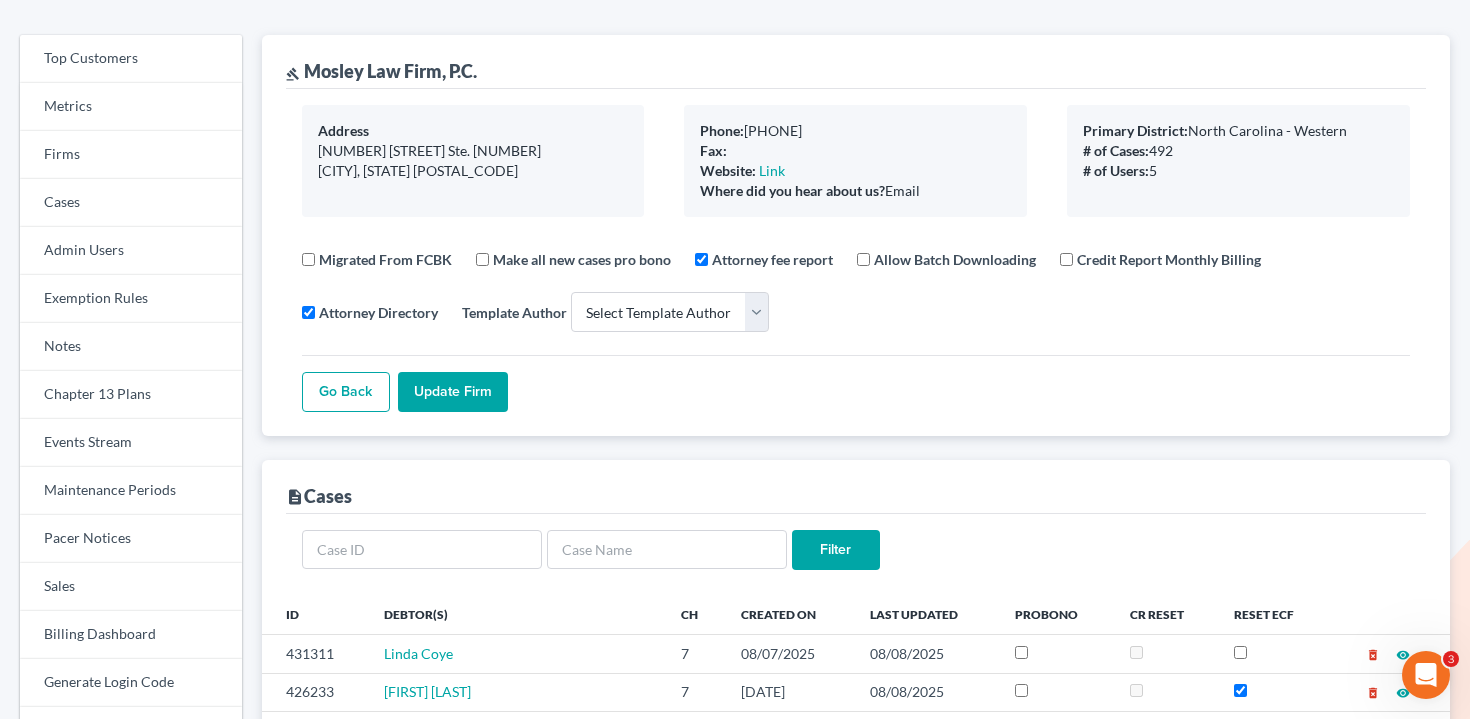 scroll, scrollTop: 0, scrollLeft: 0, axis: both 